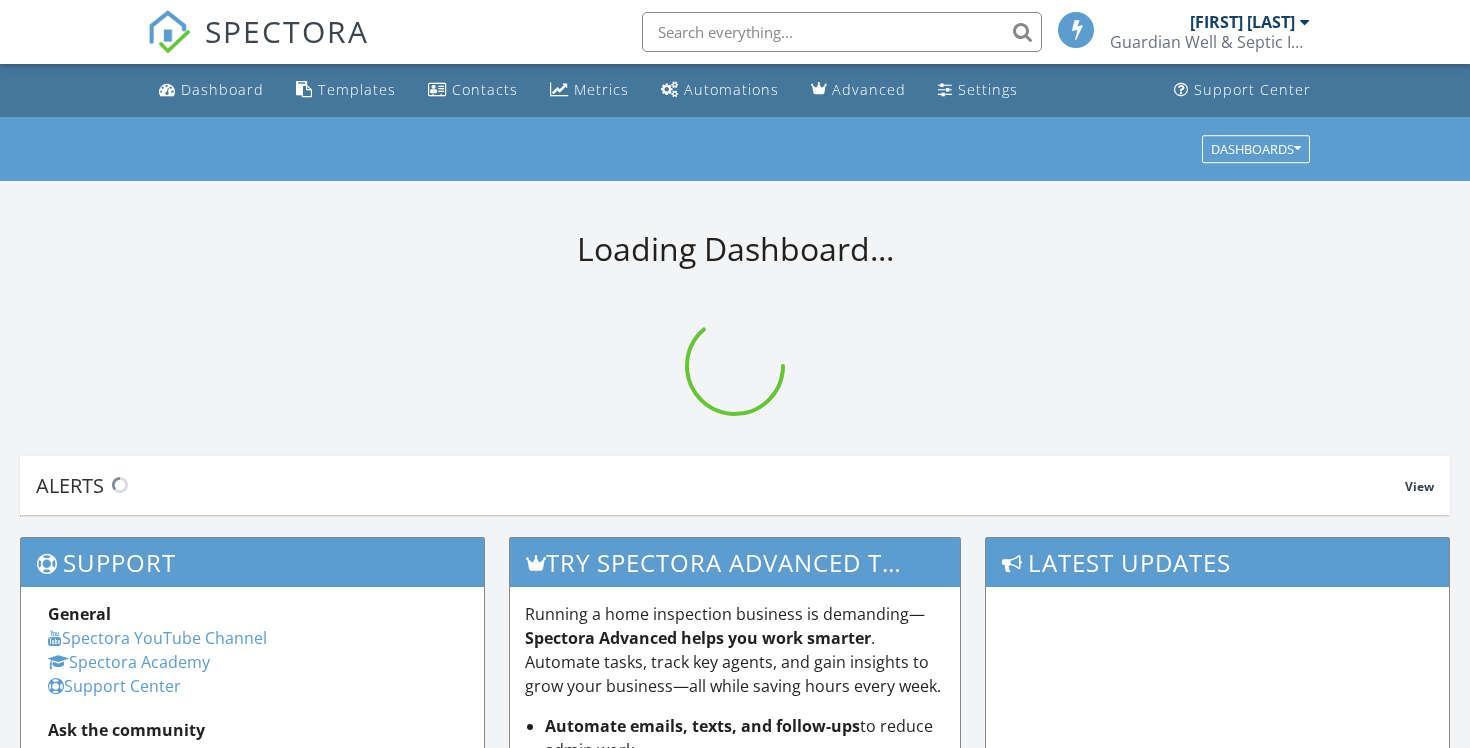 scroll, scrollTop: 0, scrollLeft: 0, axis: both 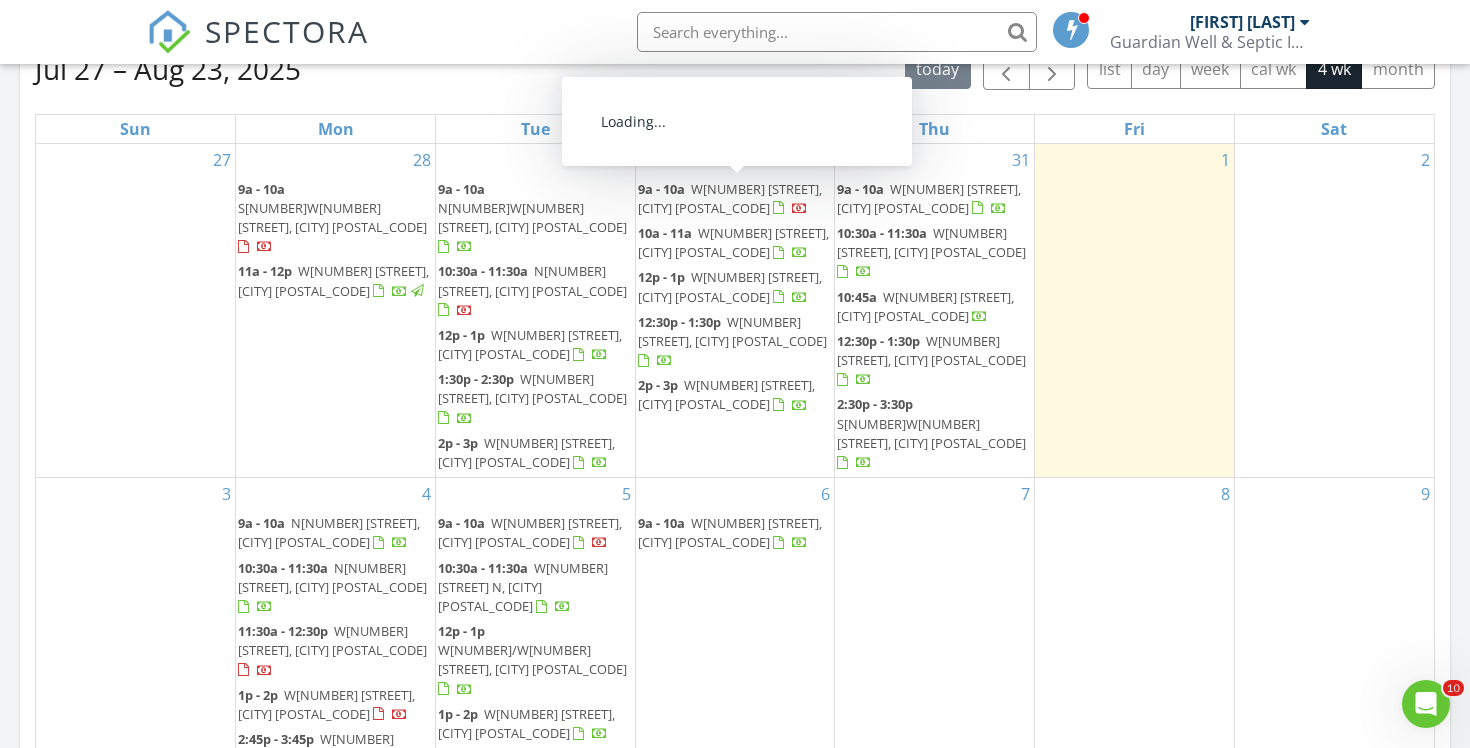 click on "[TIME]
W[NUMBER] [STREET], [CITY] [POSTAL_CODE]" at bounding box center [730, 198] 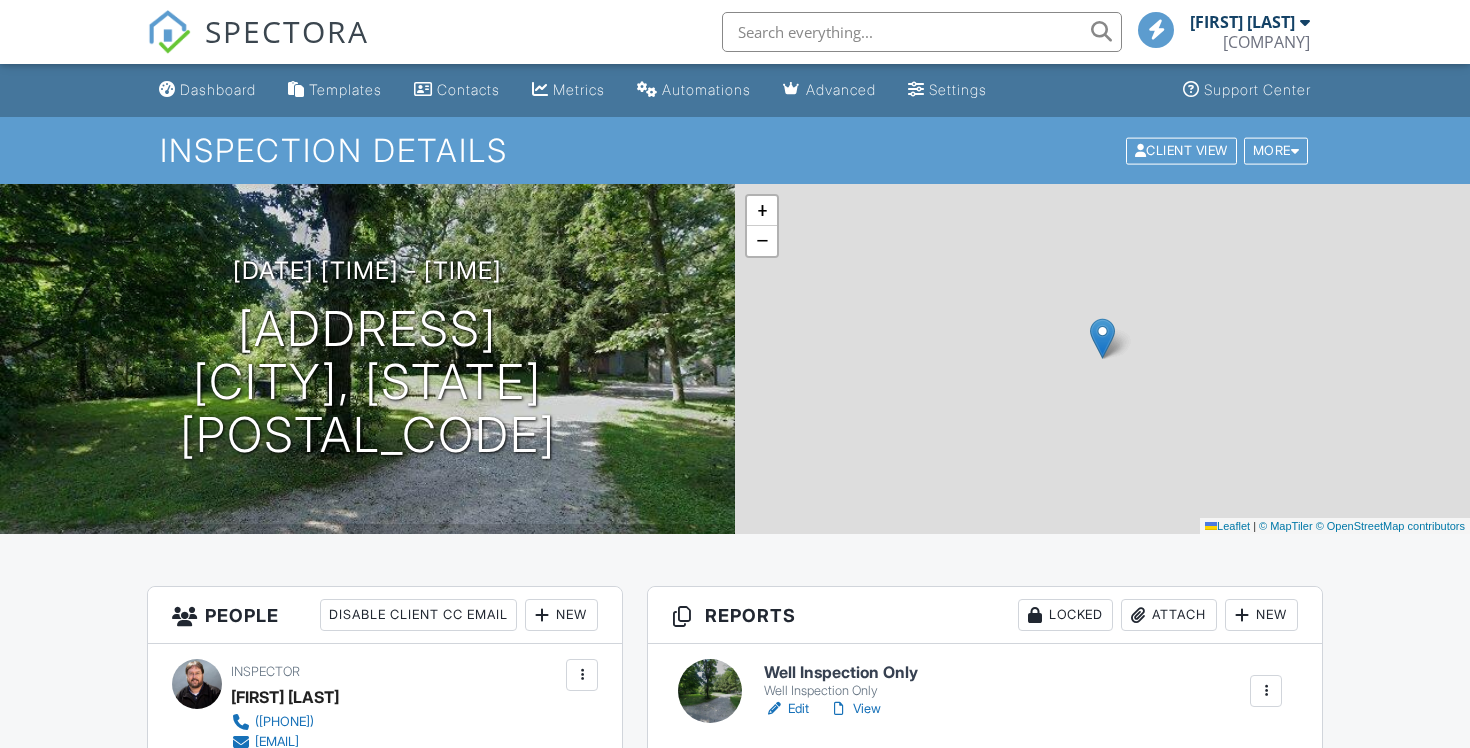 scroll, scrollTop: 0, scrollLeft: 0, axis: both 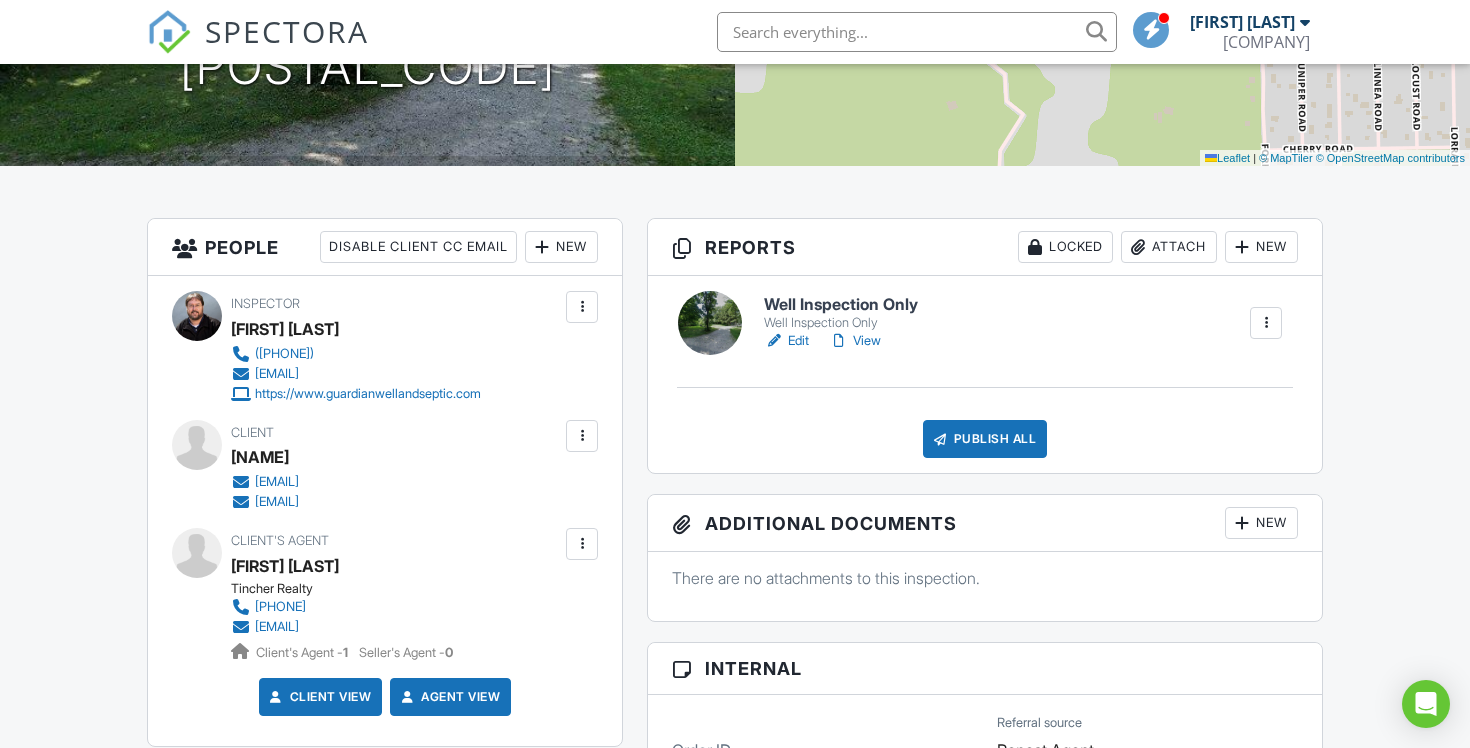 click on "Edit" at bounding box center [786, 341] 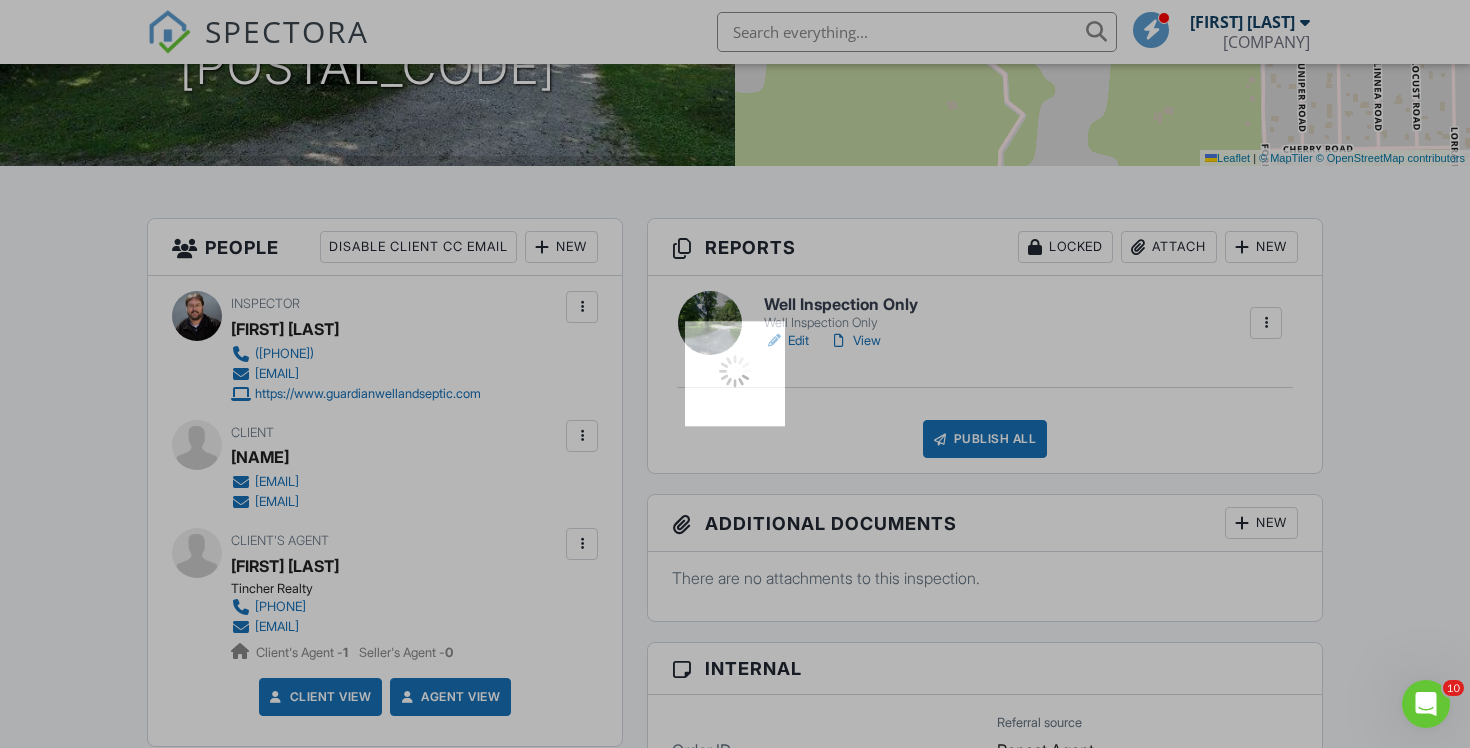 scroll, scrollTop: 0, scrollLeft: 0, axis: both 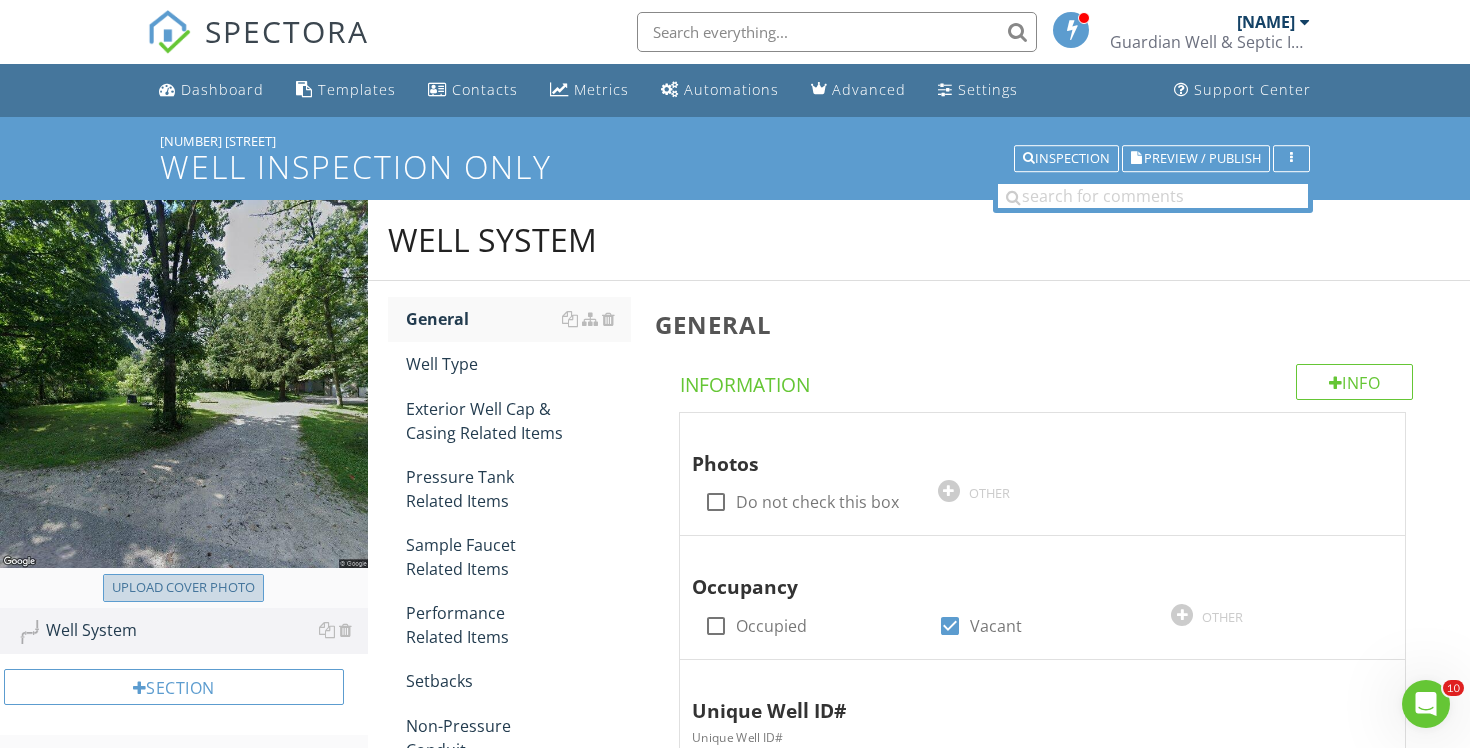 click on "Upload cover photo" at bounding box center (183, 588) 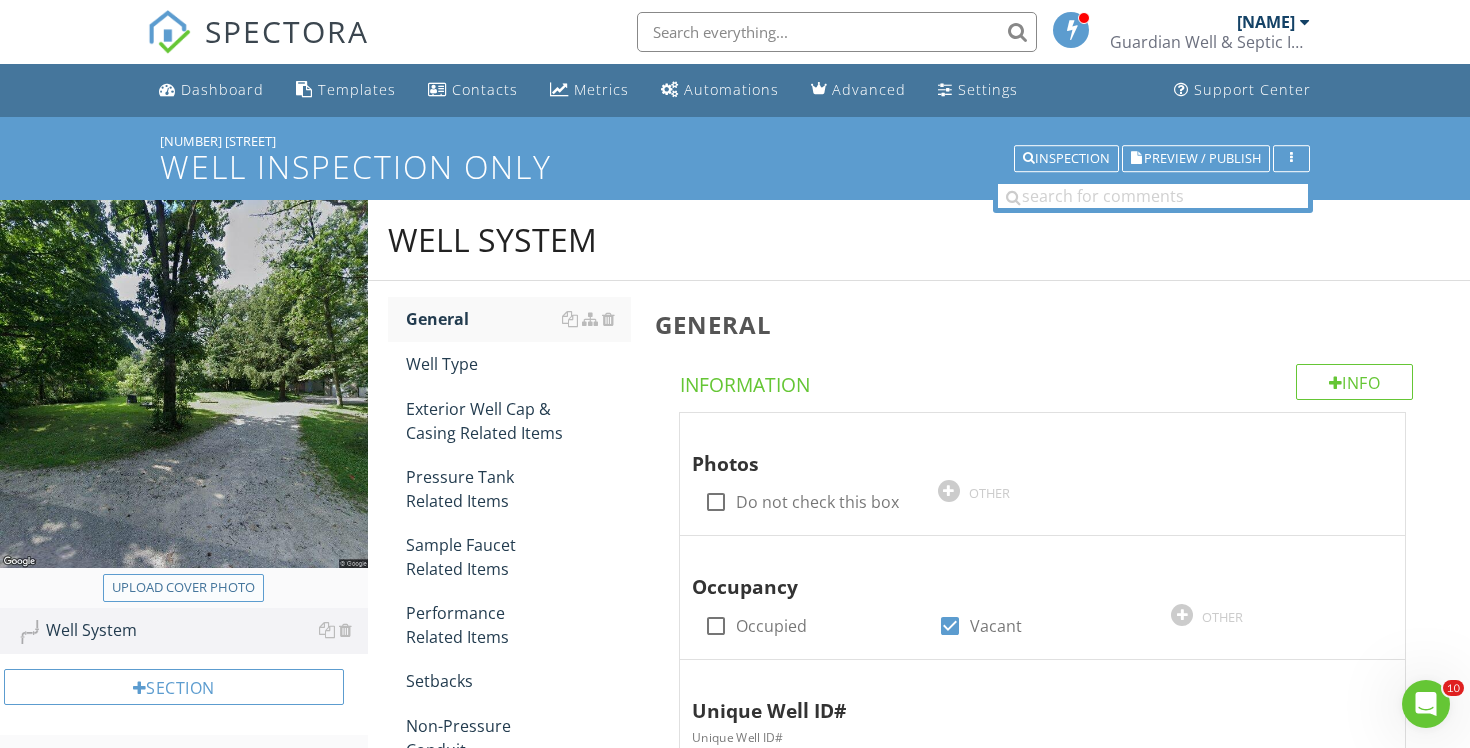 type on "C:\fakepath\Katie Kowalkiewicz Cover Photo.webp" 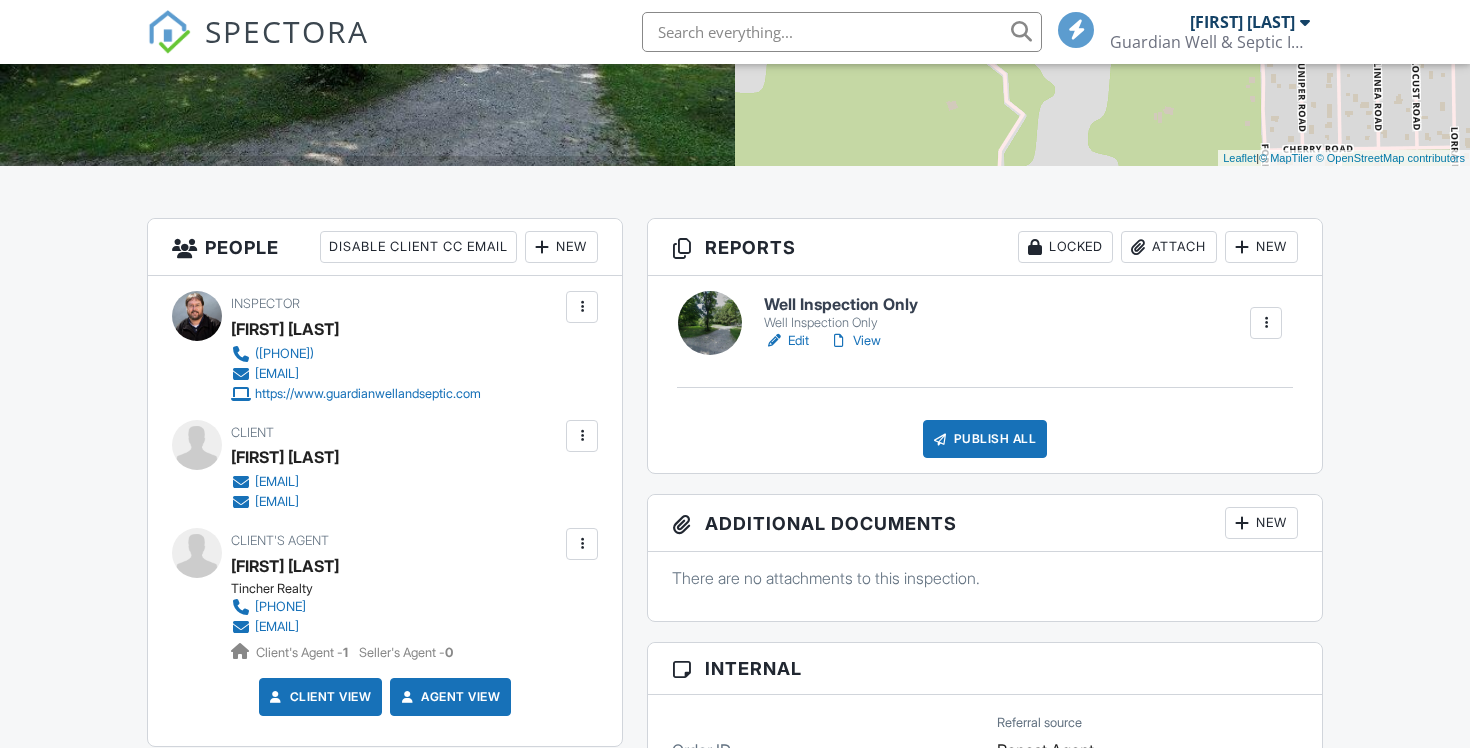 scroll, scrollTop: 368, scrollLeft: 0, axis: vertical 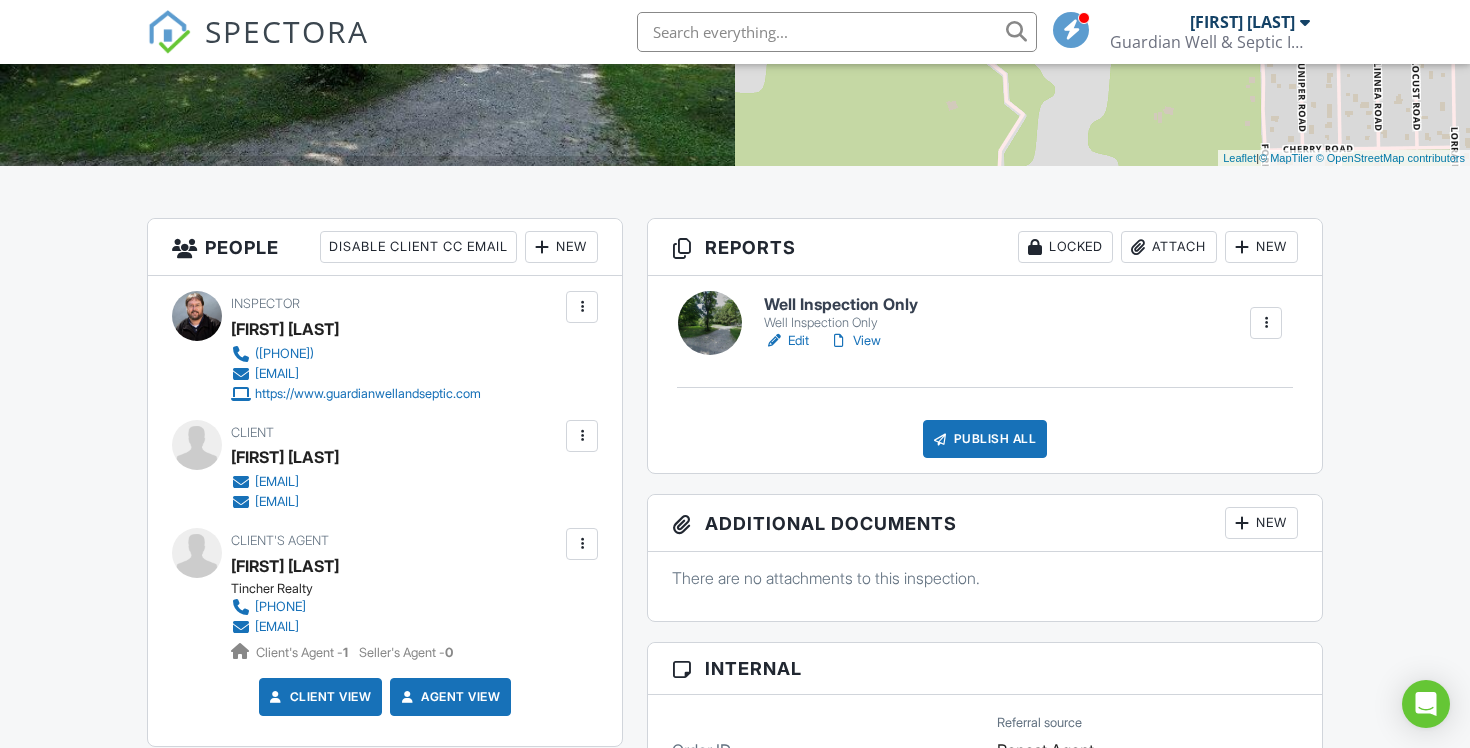 click on "View" at bounding box center [855, 341] 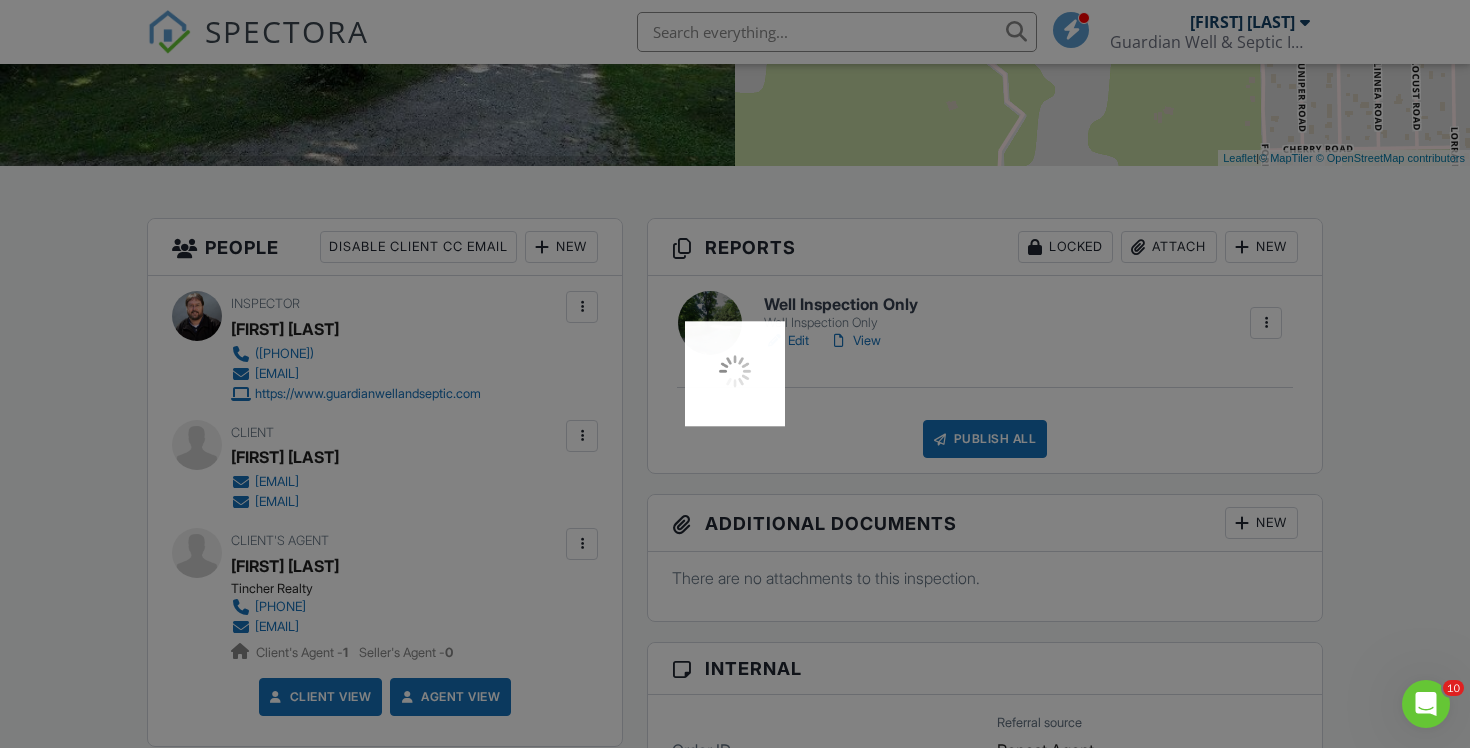 scroll, scrollTop: 0, scrollLeft: 0, axis: both 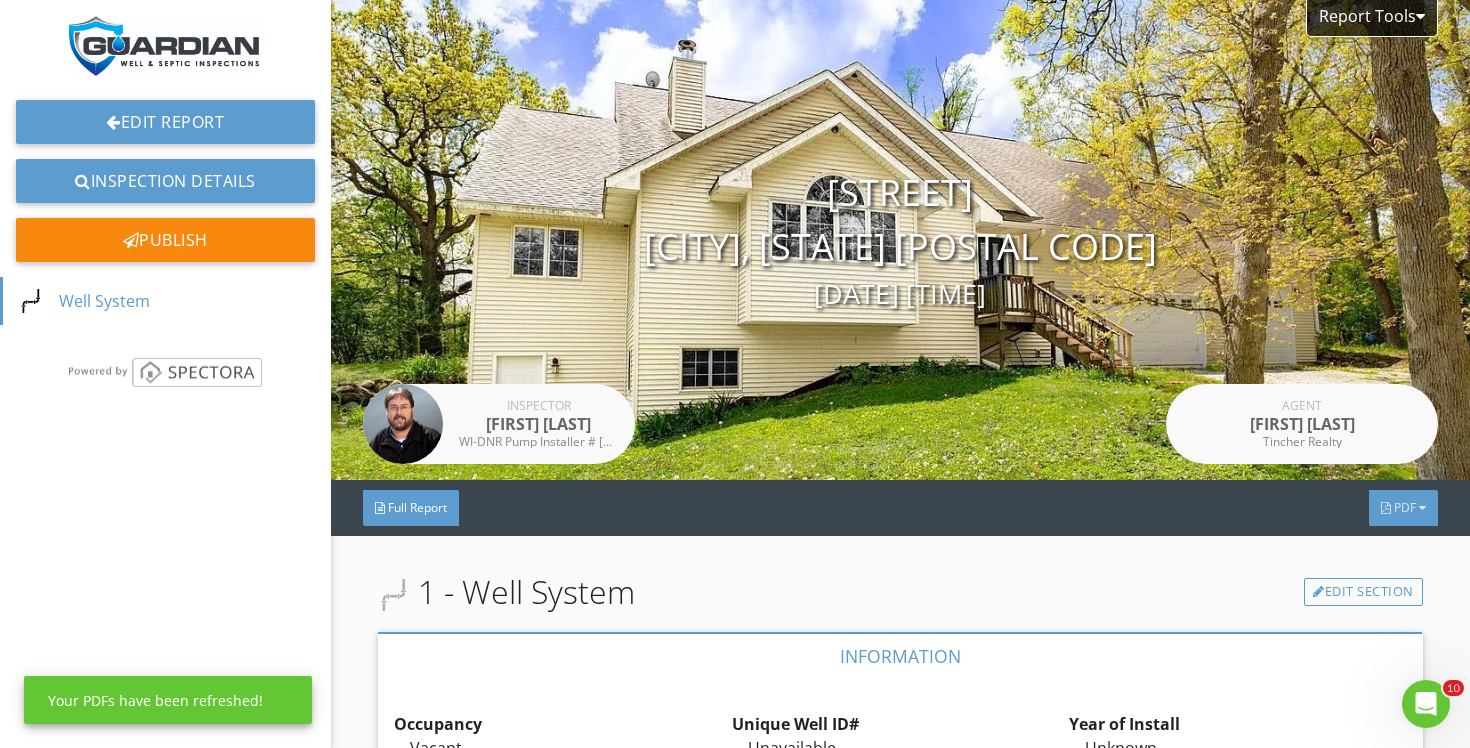 click on "PDF" at bounding box center (1405, 507) 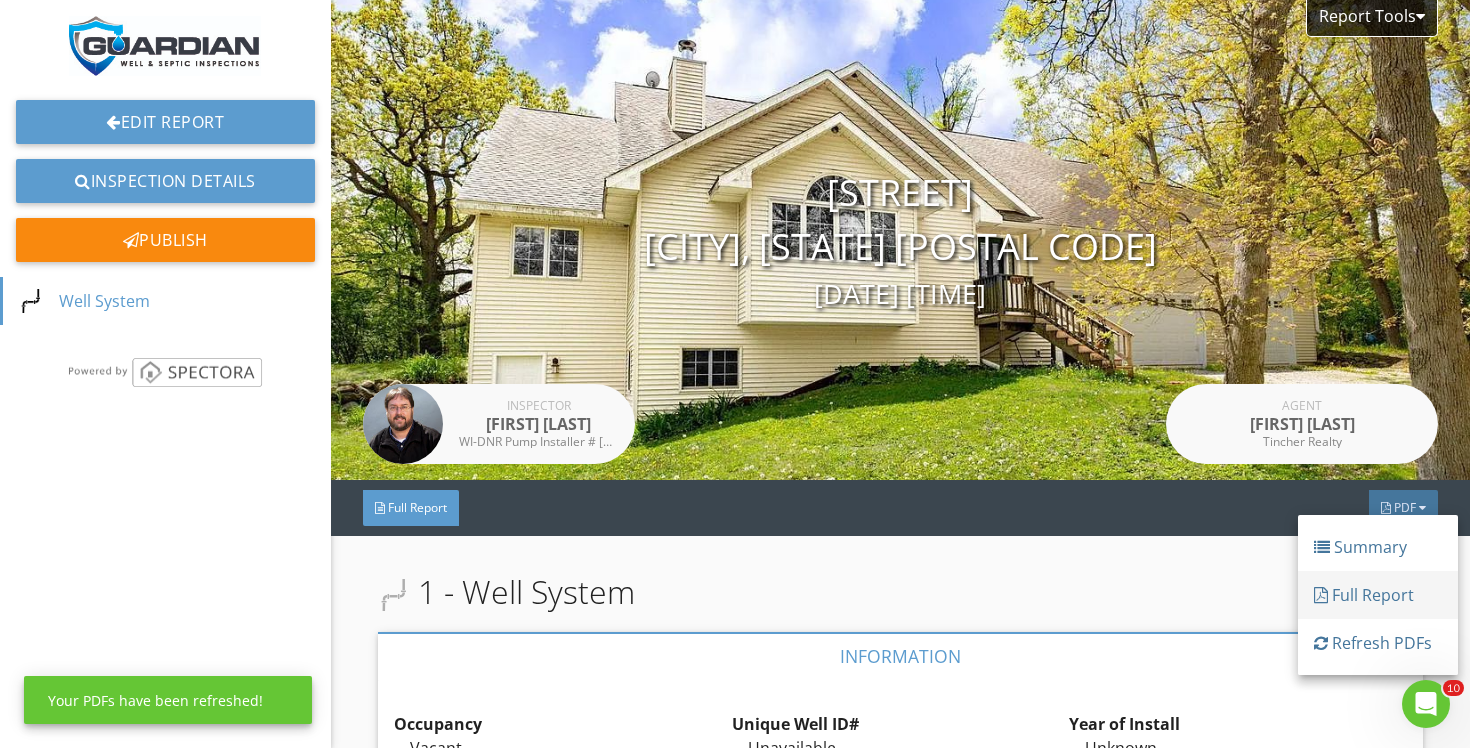 click on "Full Report" at bounding box center [1378, 595] 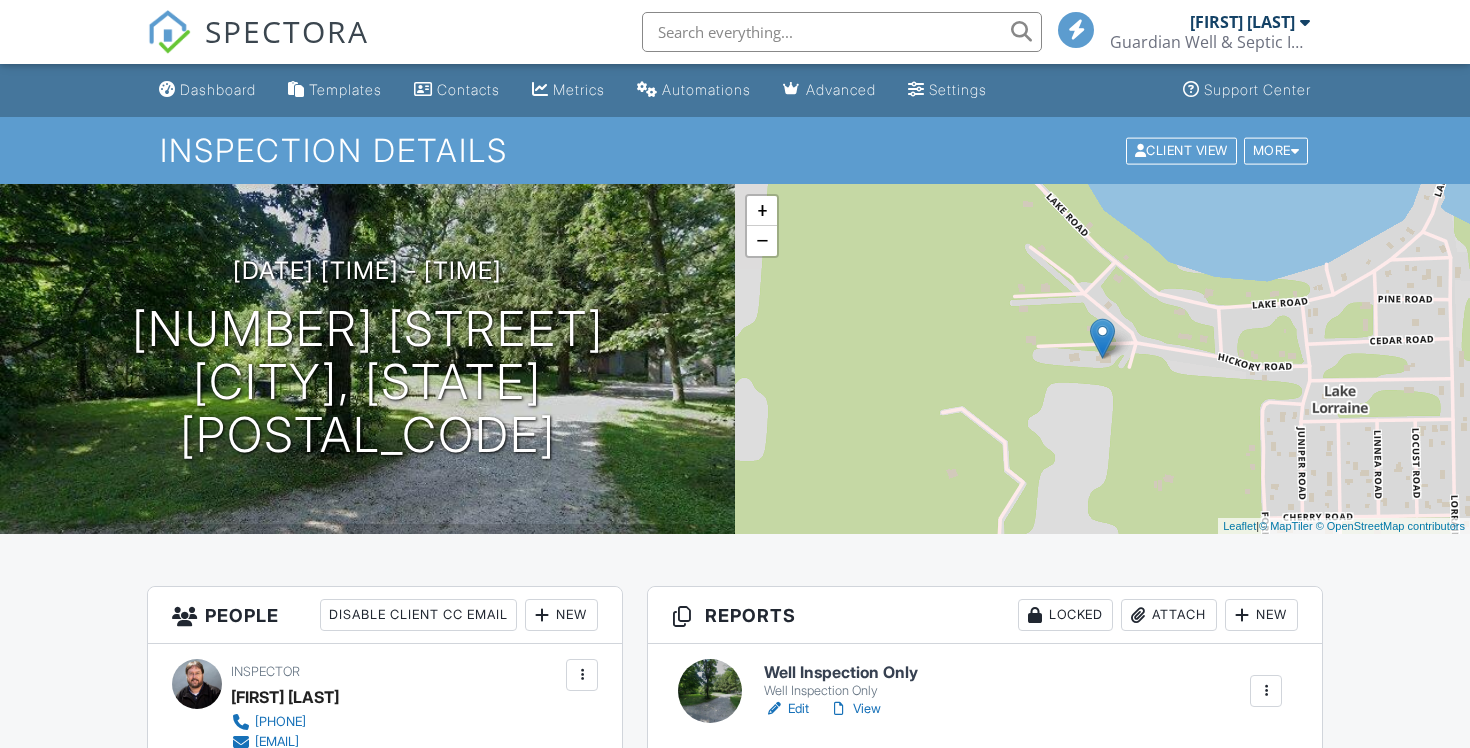 scroll, scrollTop: 368, scrollLeft: 0, axis: vertical 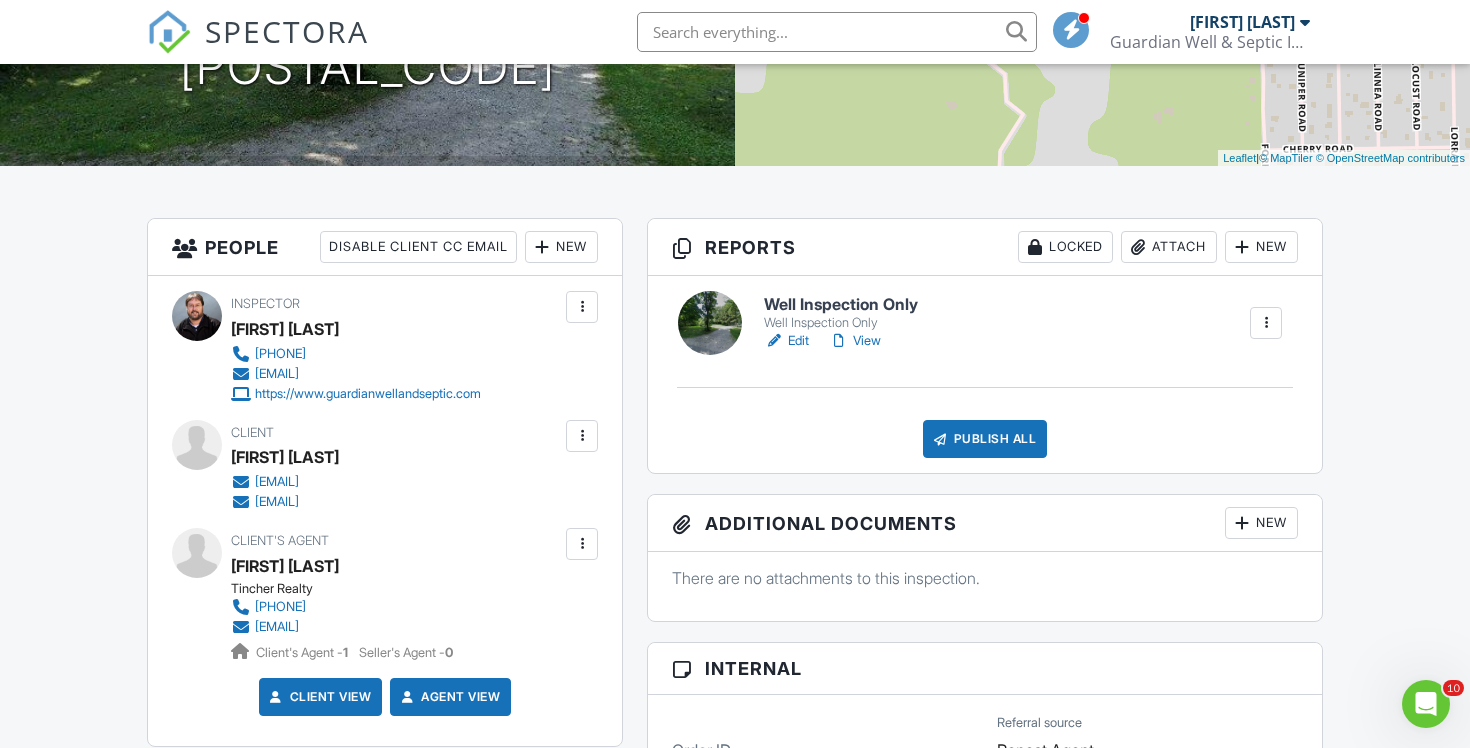 click on "SPECTORA" at bounding box center [287, 31] 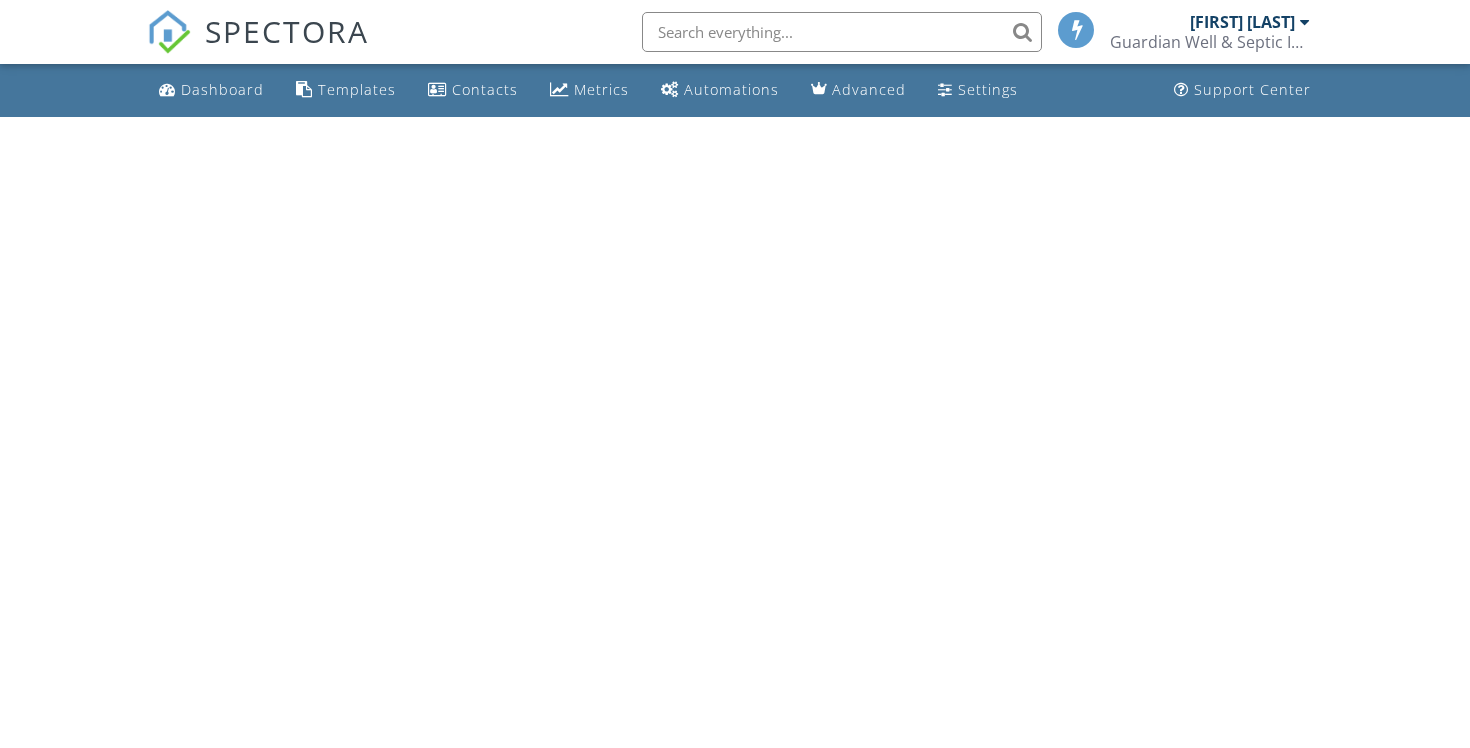 scroll, scrollTop: 0, scrollLeft: 0, axis: both 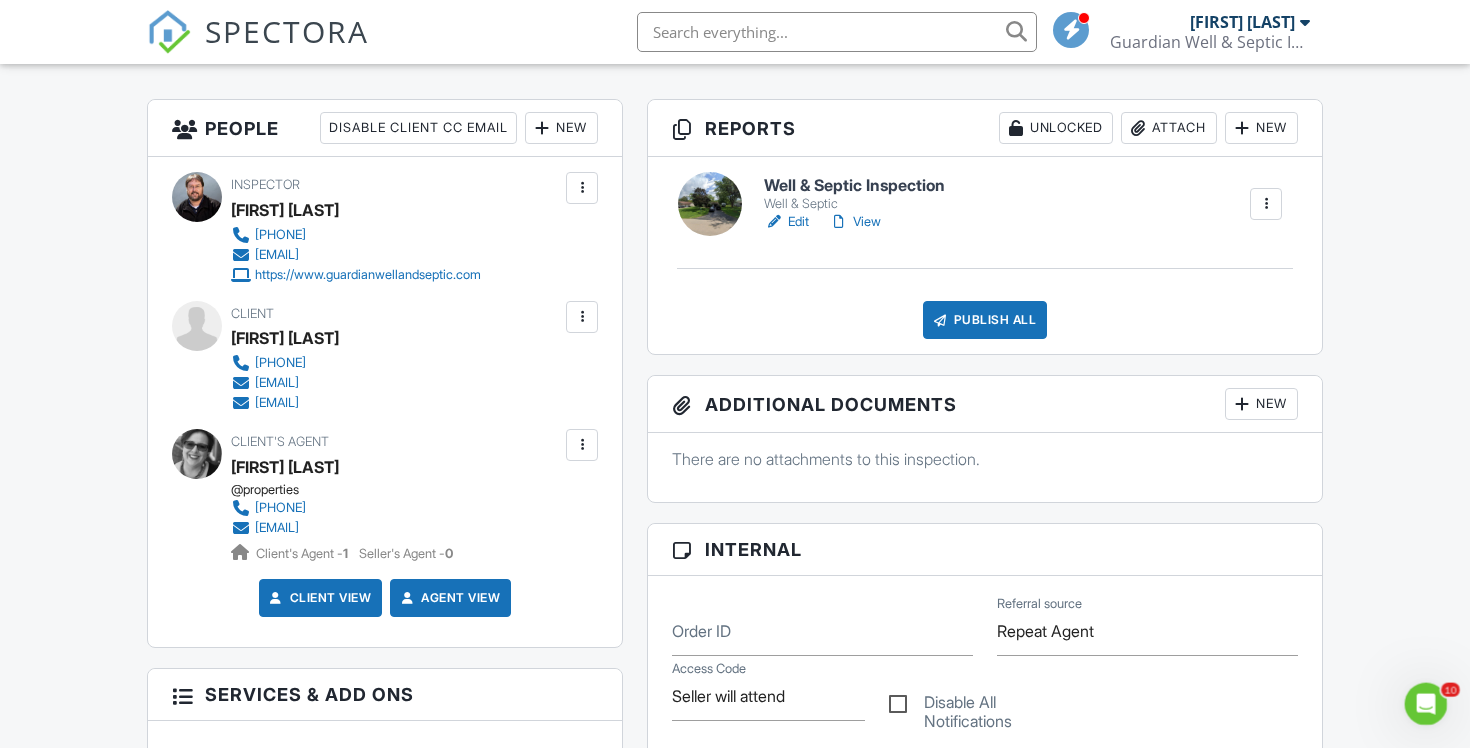 click on "Edit" at bounding box center (786, 222) 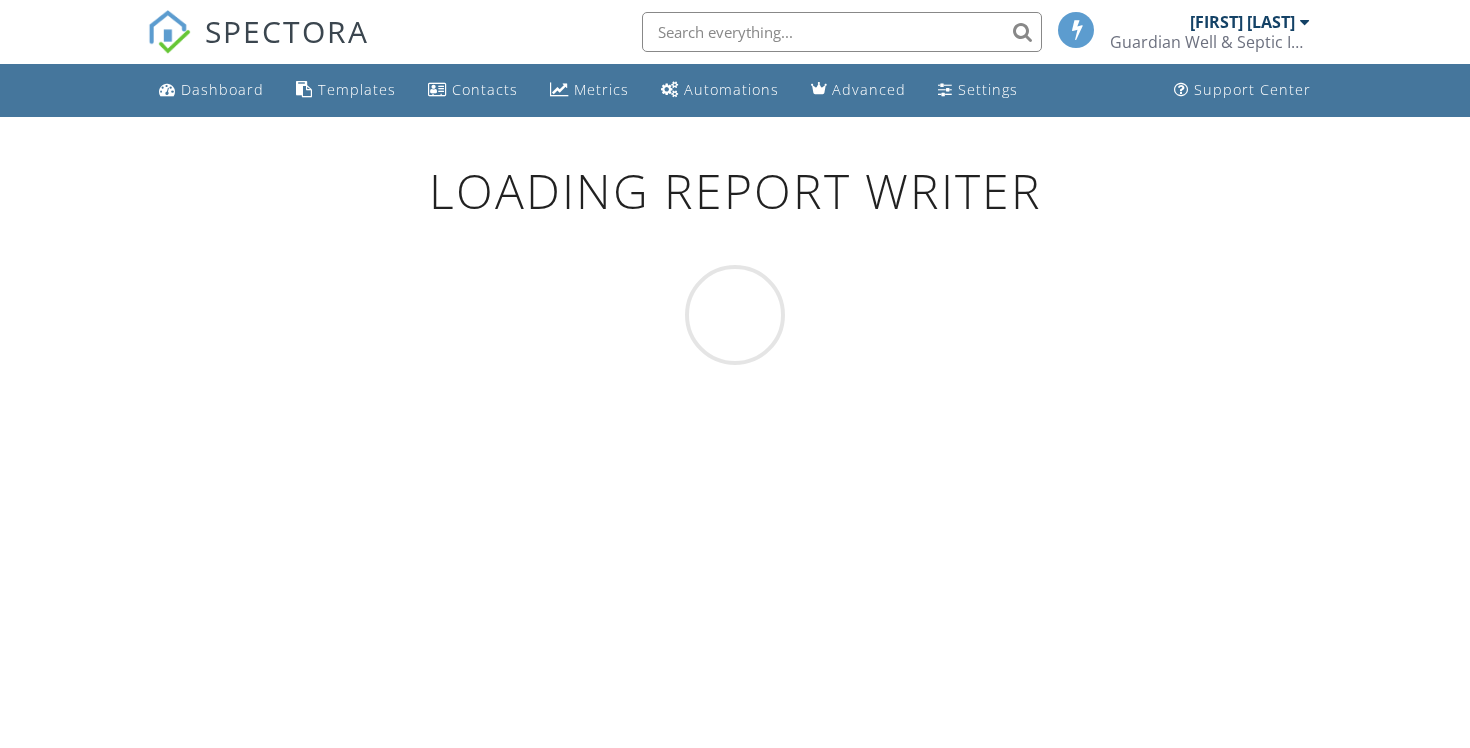 scroll, scrollTop: 0, scrollLeft: 0, axis: both 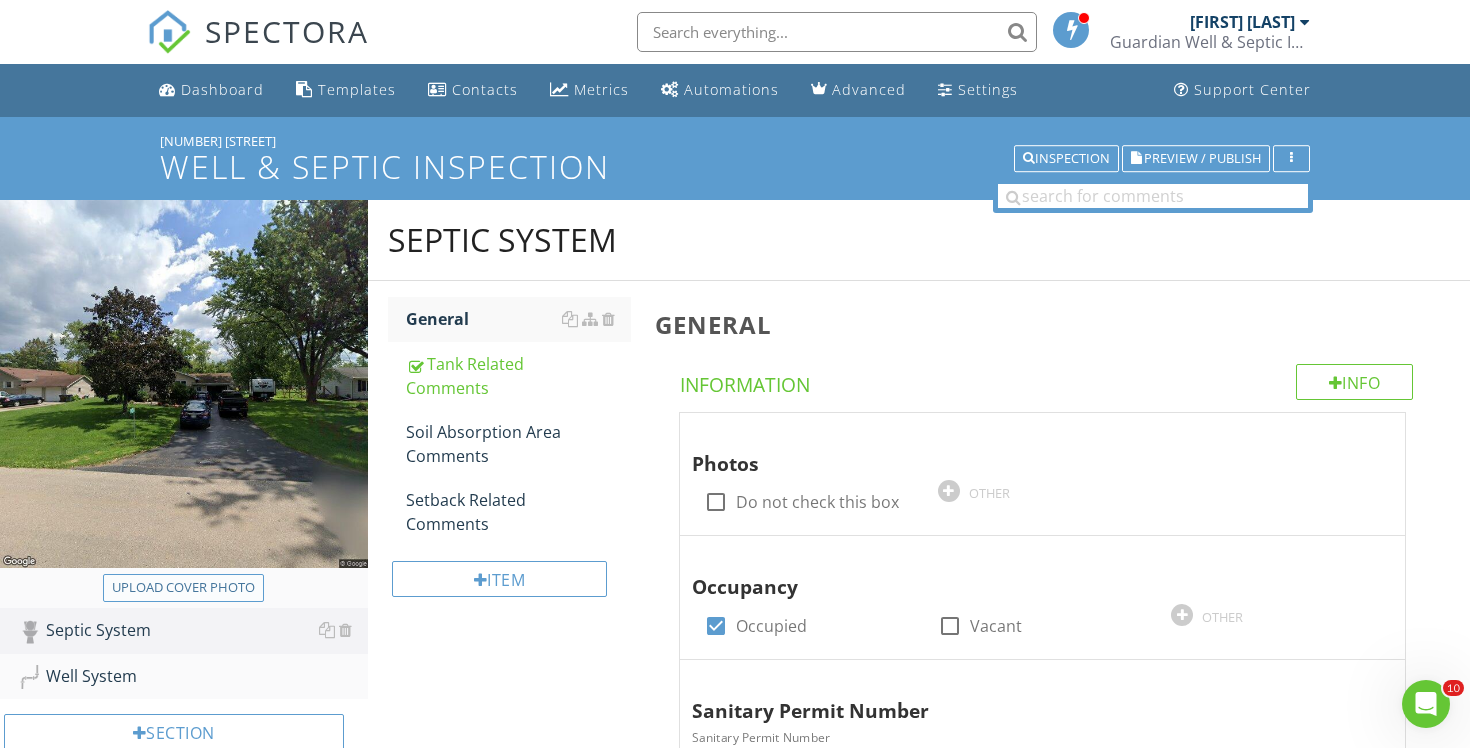 click on "Upload cover photo" at bounding box center (183, 588) 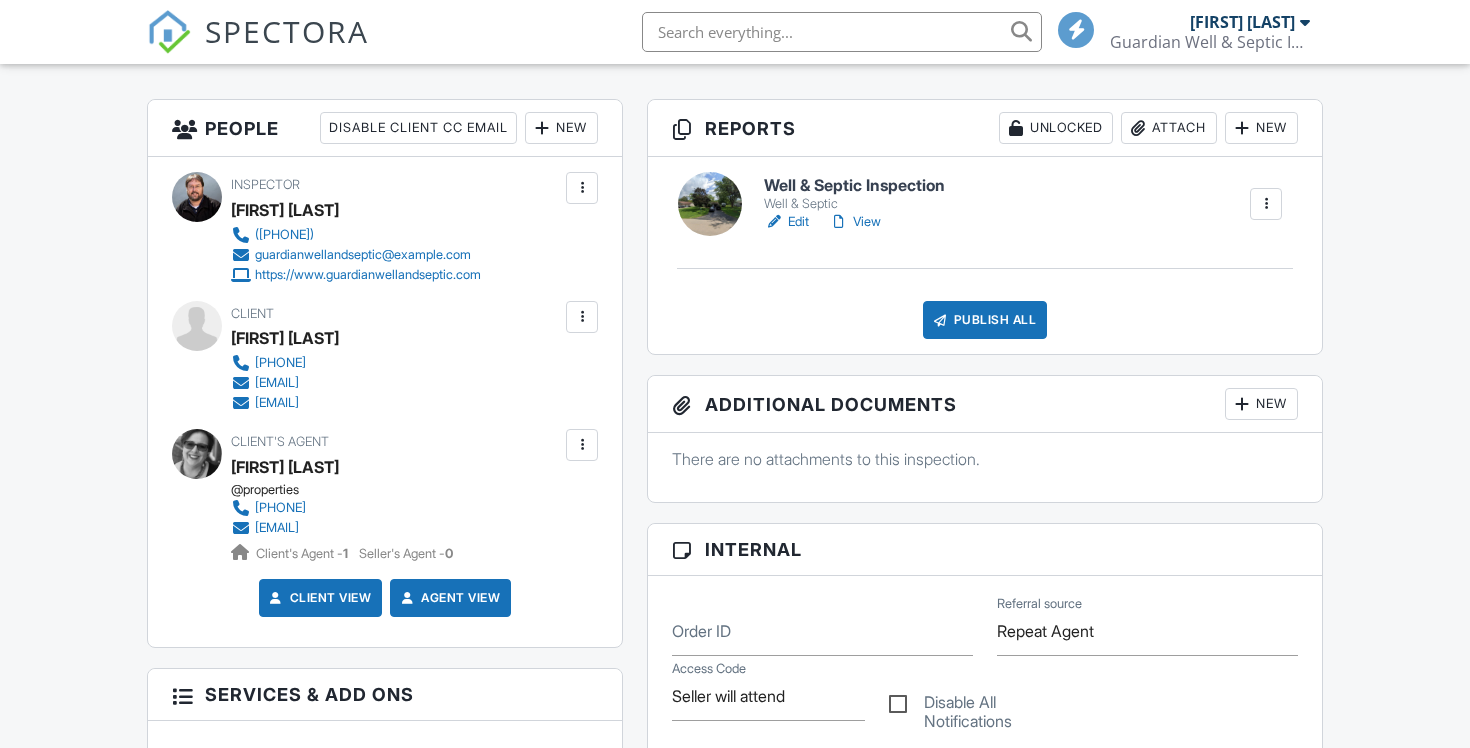 scroll, scrollTop: 487, scrollLeft: 0, axis: vertical 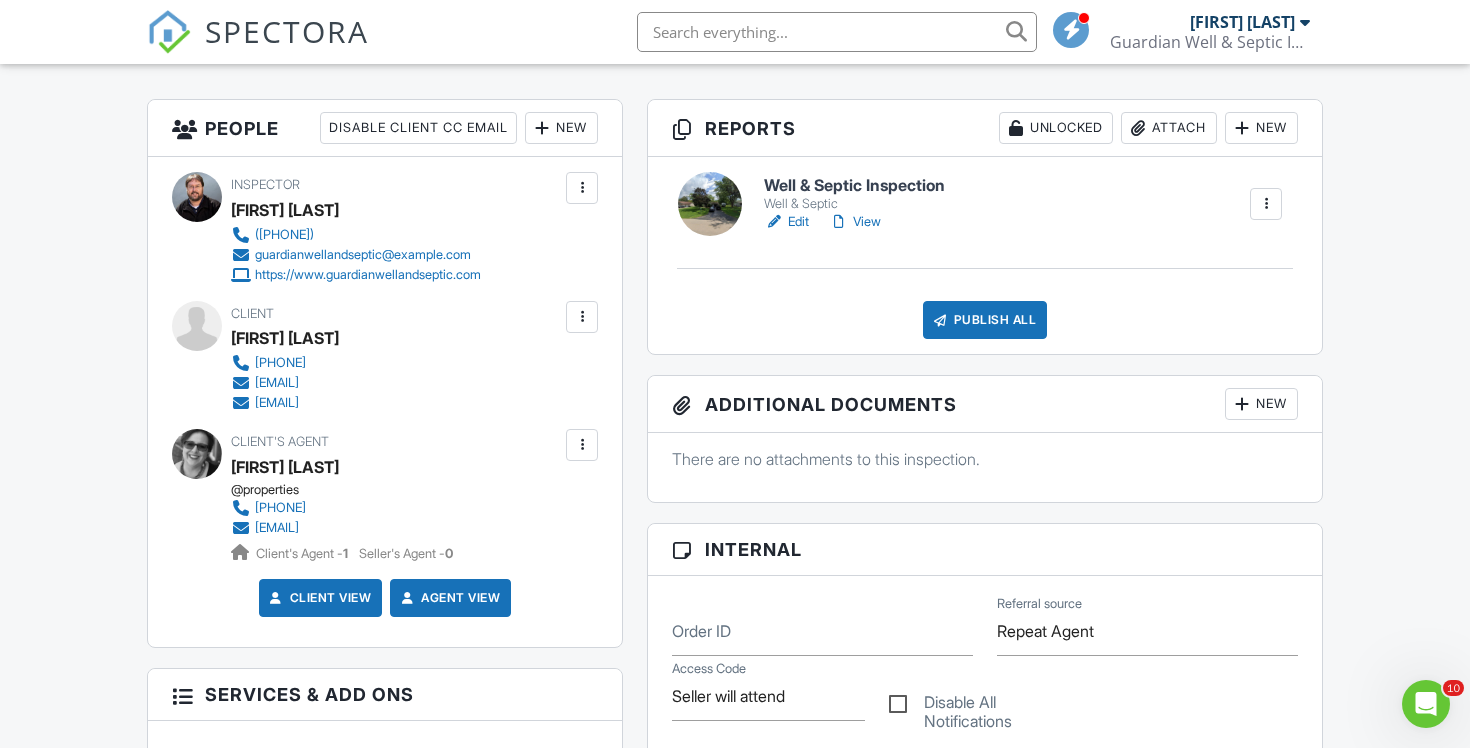 click on "View" at bounding box center (855, 222) 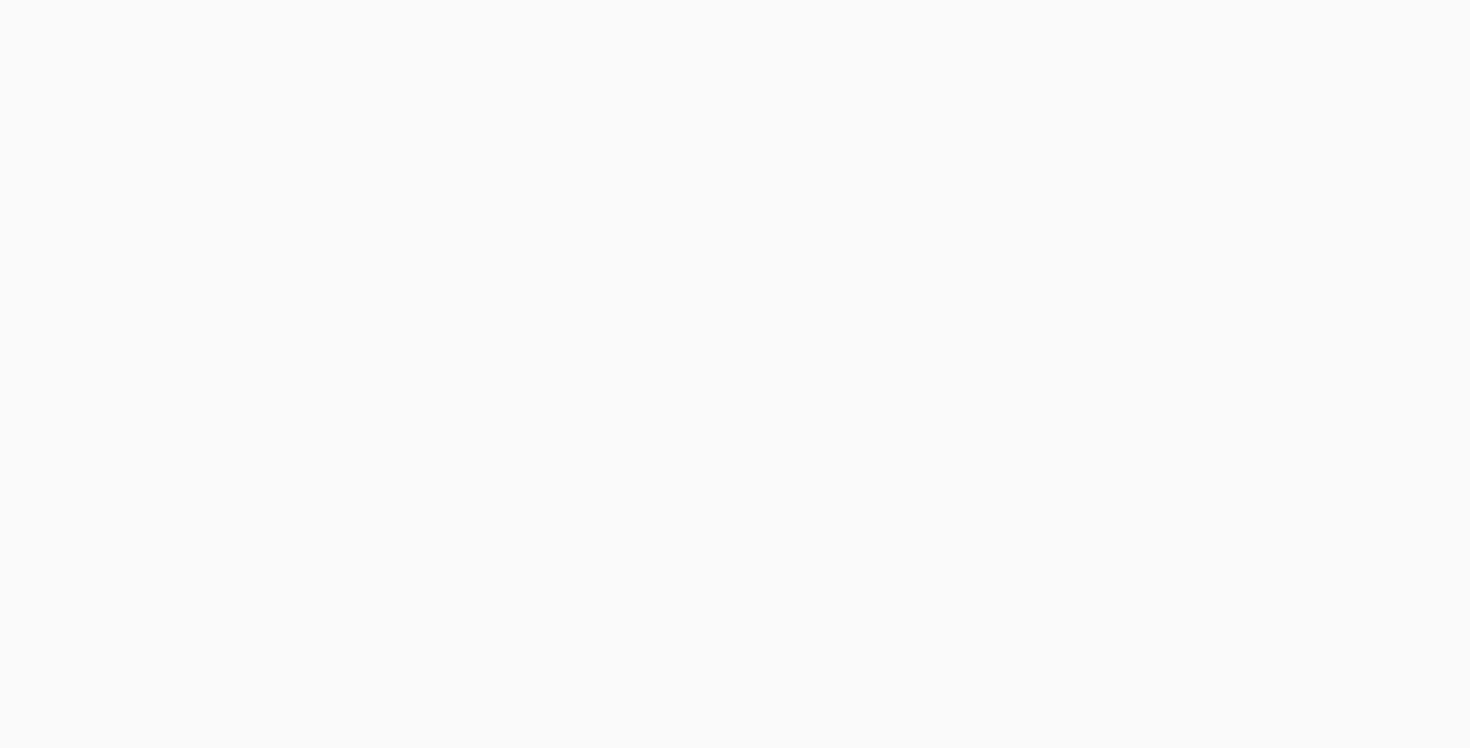 scroll, scrollTop: 0, scrollLeft: 0, axis: both 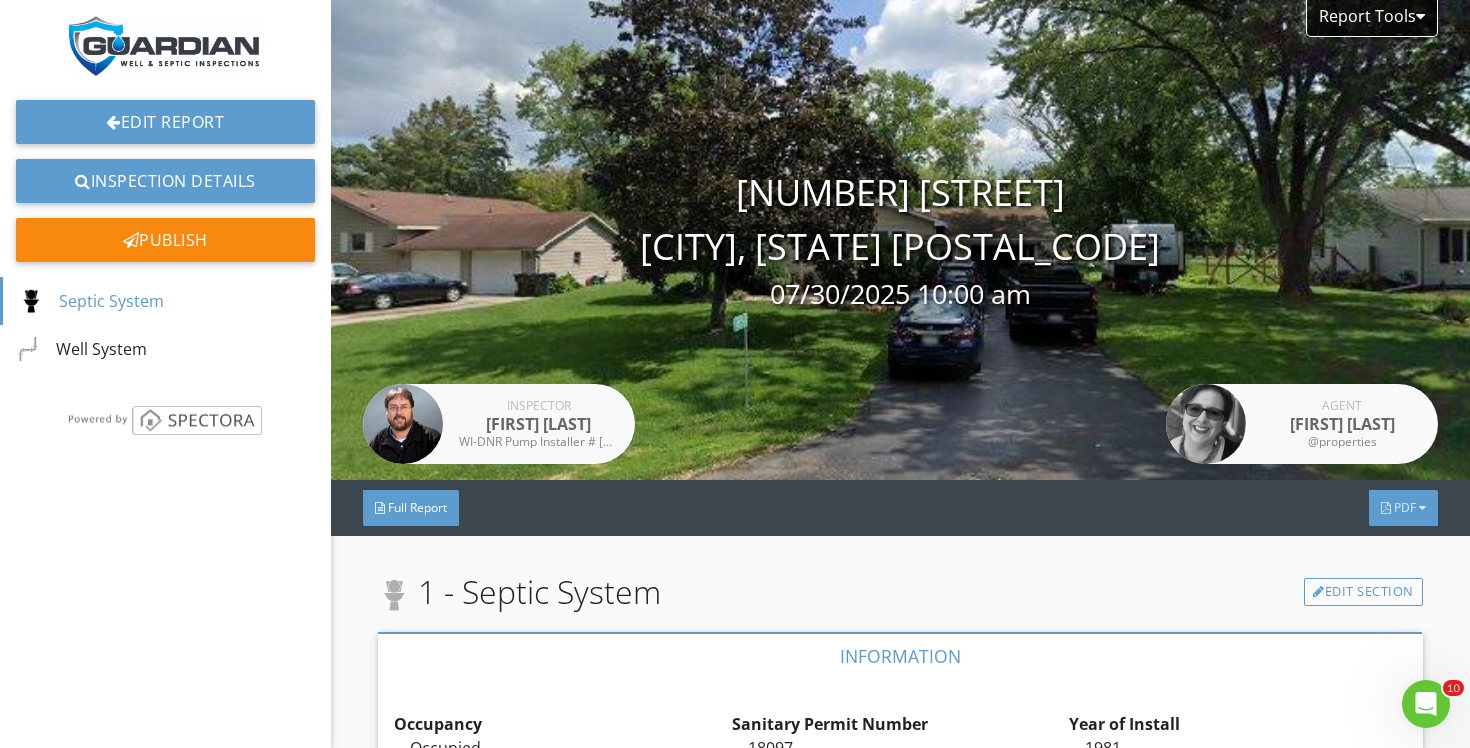 click on "PDF" at bounding box center [1403, 508] 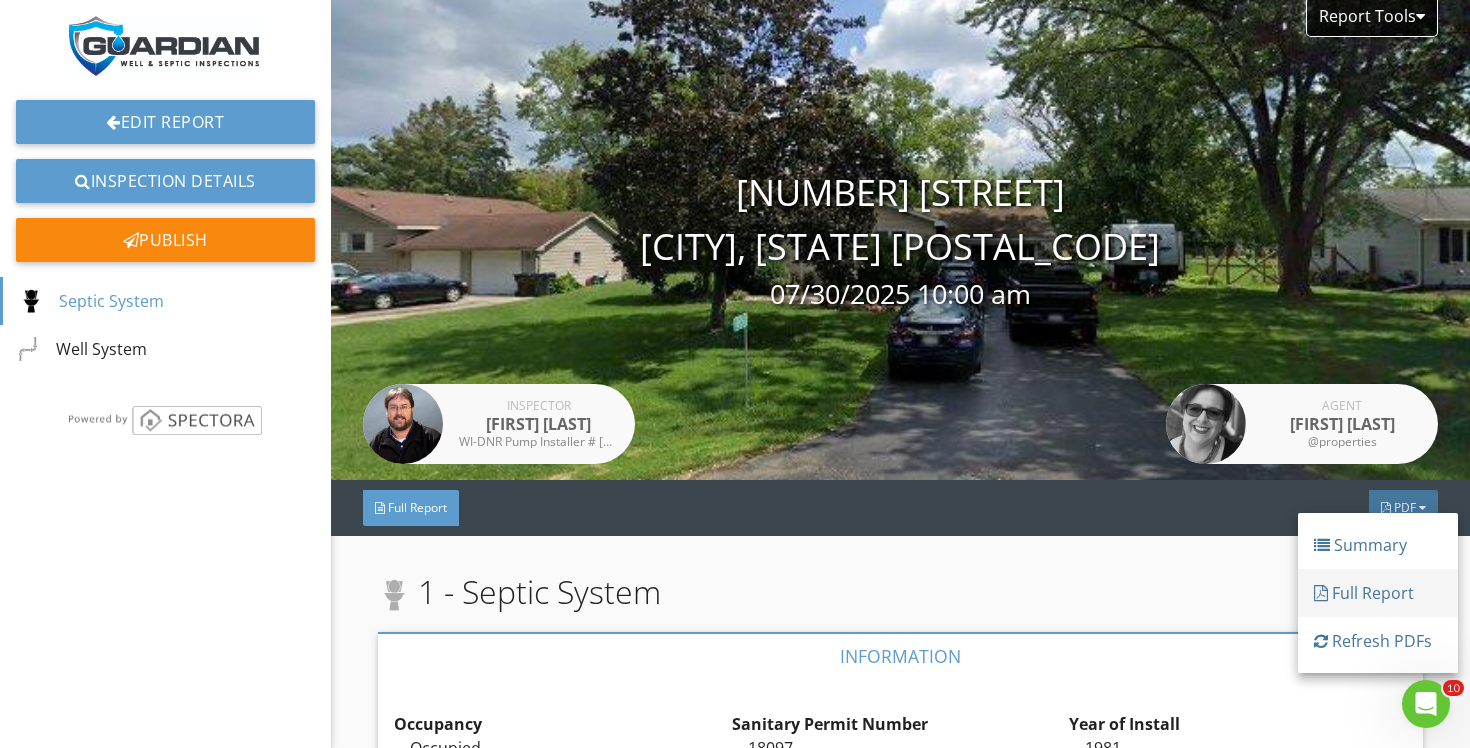 click on "Full Report" at bounding box center (1378, 593) 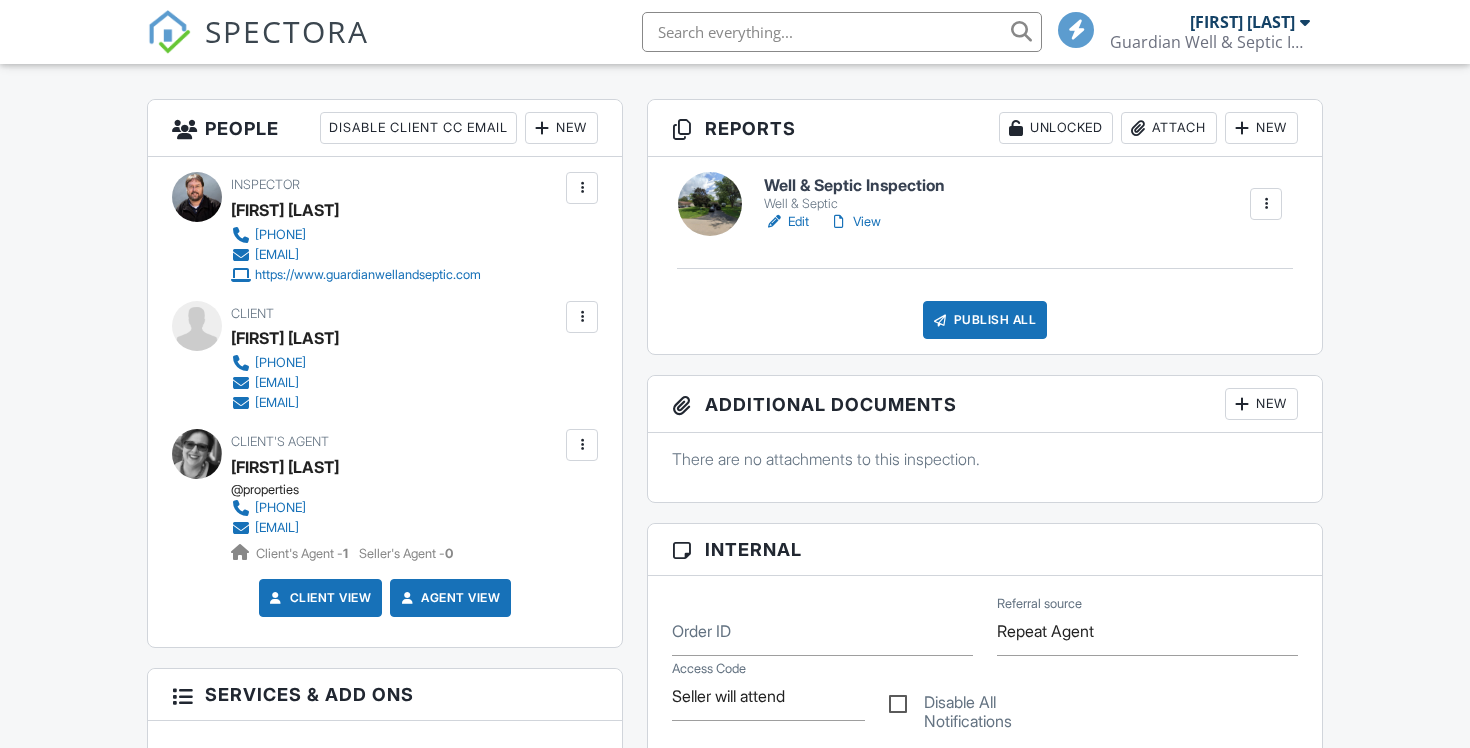 click on "SPECTORA" at bounding box center [287, 31] 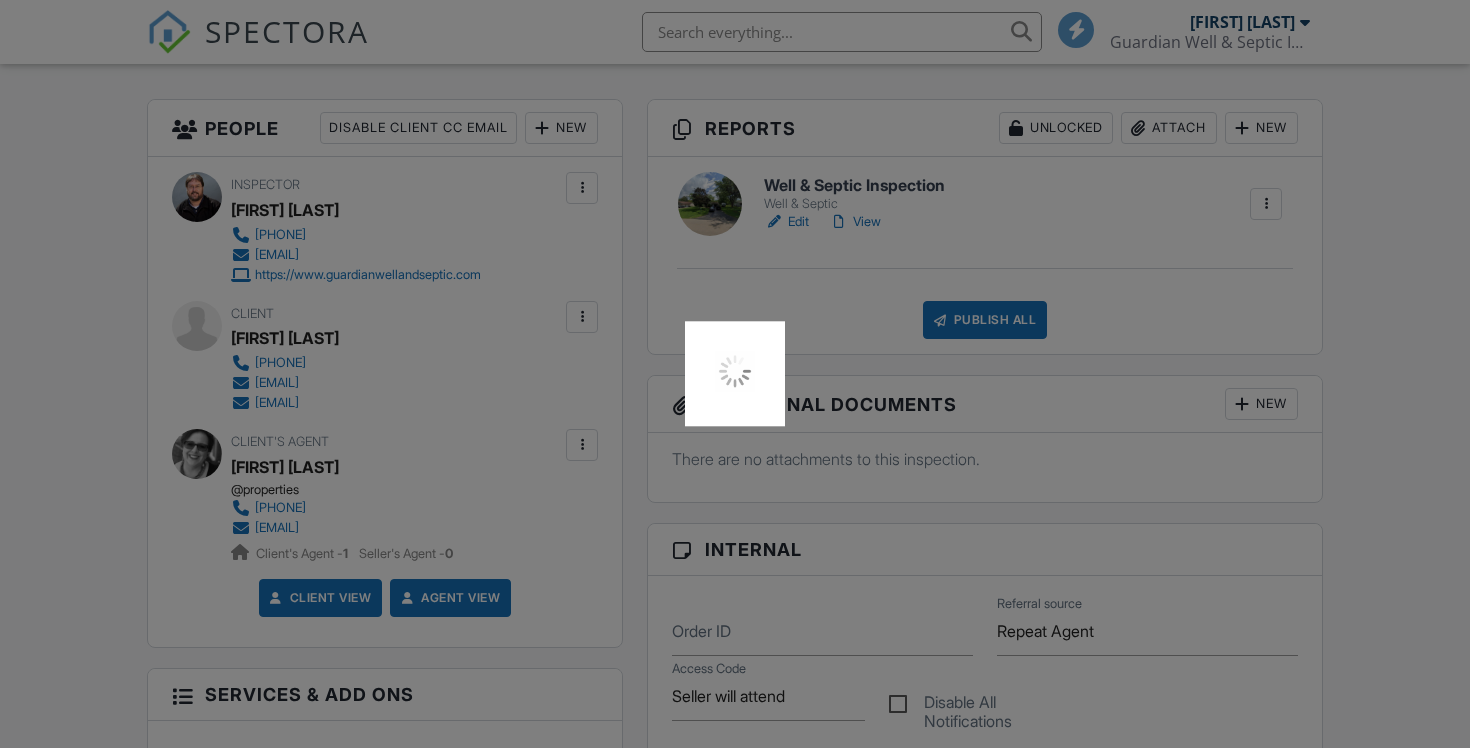 scroll, scrollTop: 0, scrollLeft: 0, axis: both 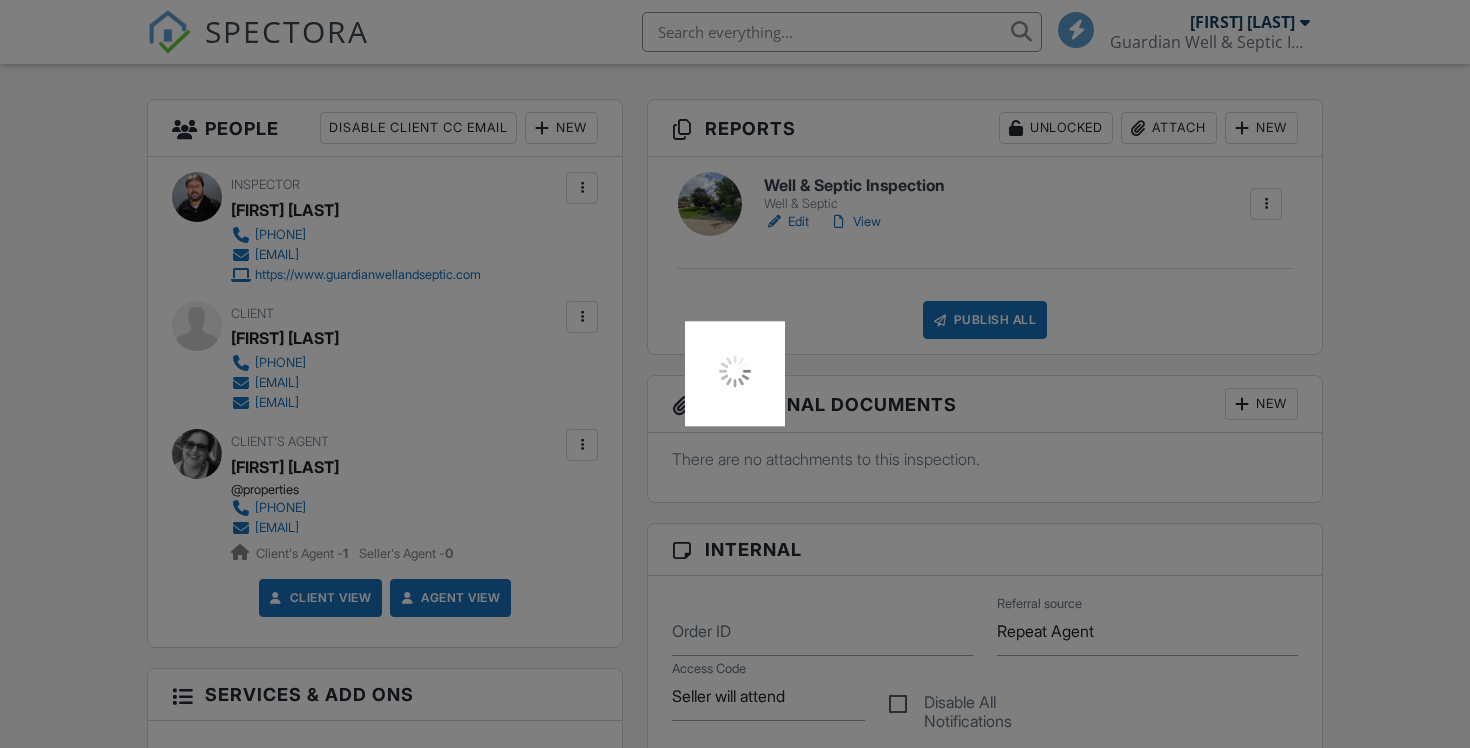 click at bounding box center [735, 374] 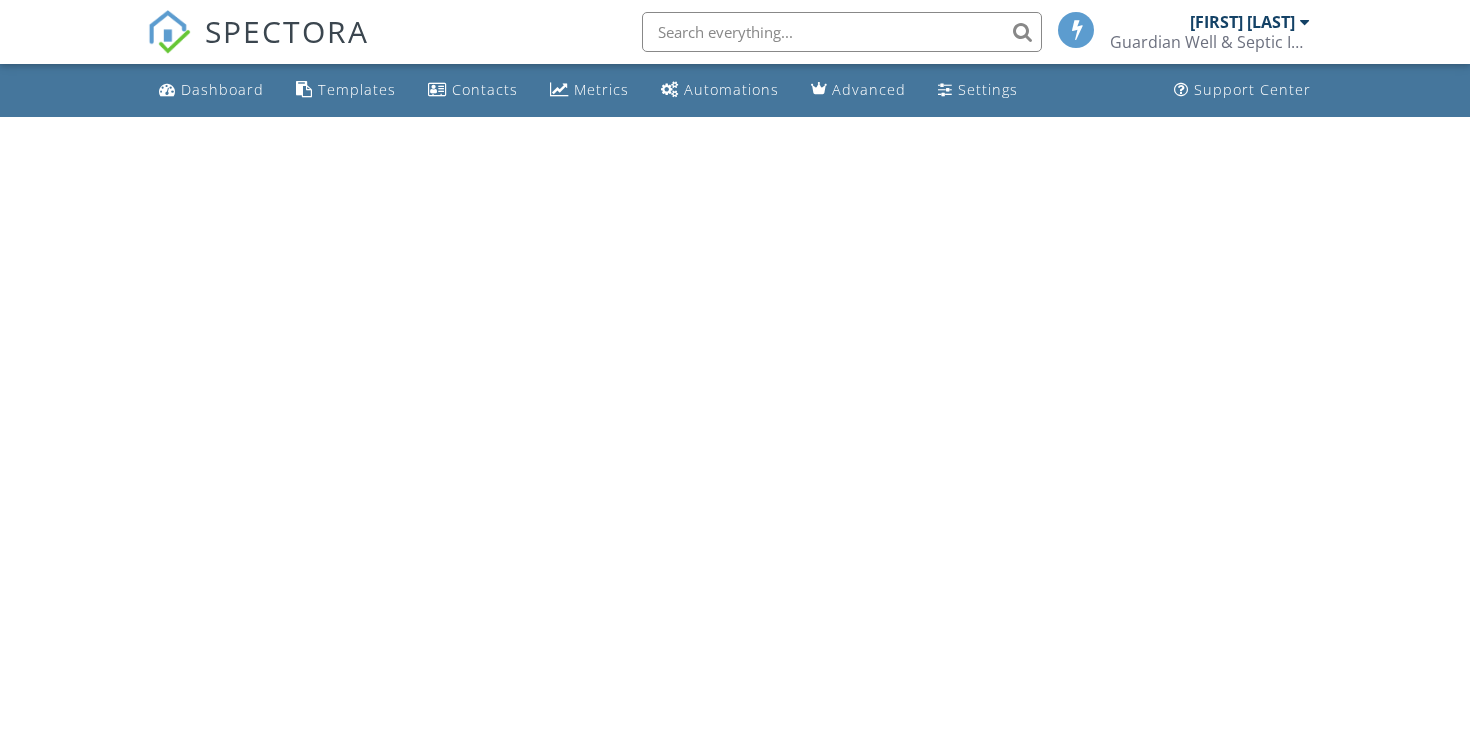 scroll, scrollTop: 0, scrollLeft: 0, axis: both 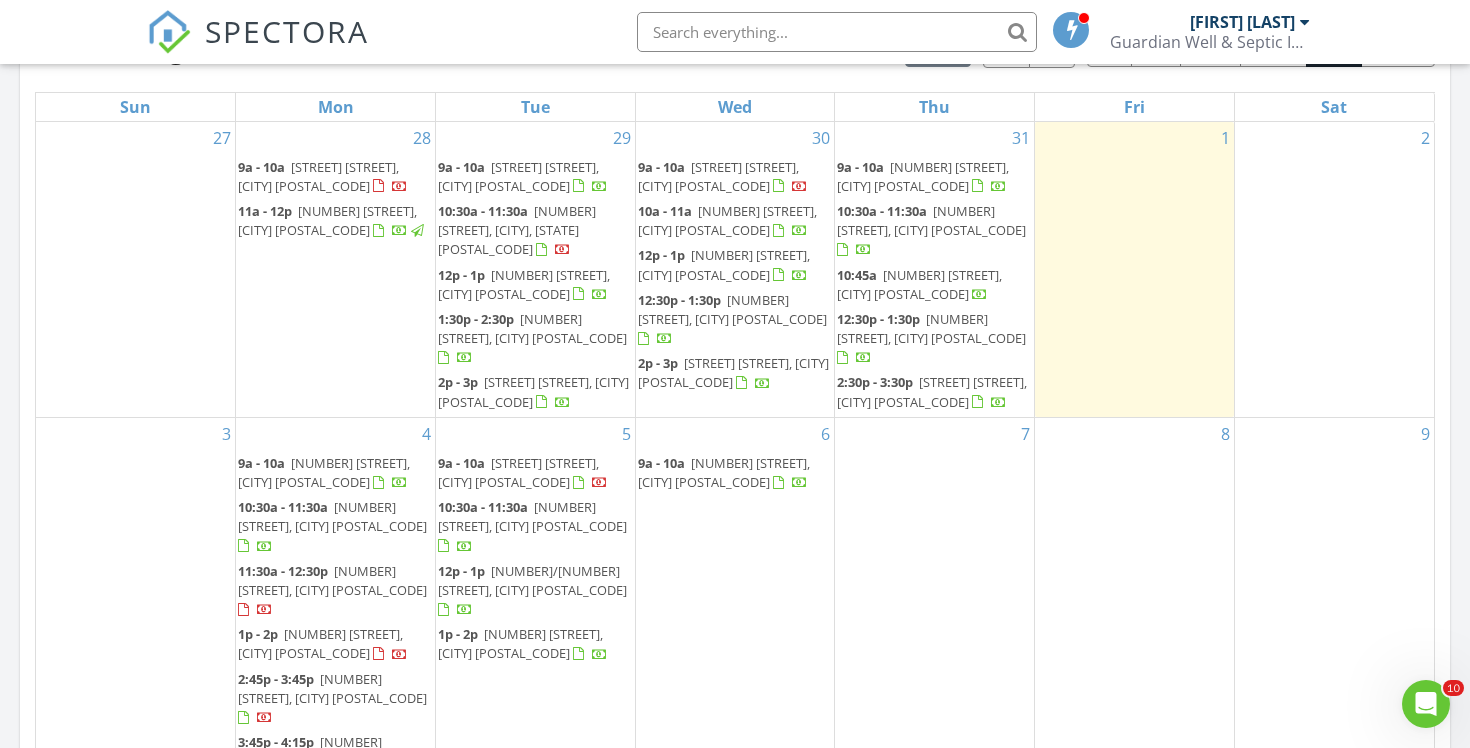 click on "[NUMBER] [STREET], [CITY] [POSTAL_CODE]" at bounding box center [724, 264] 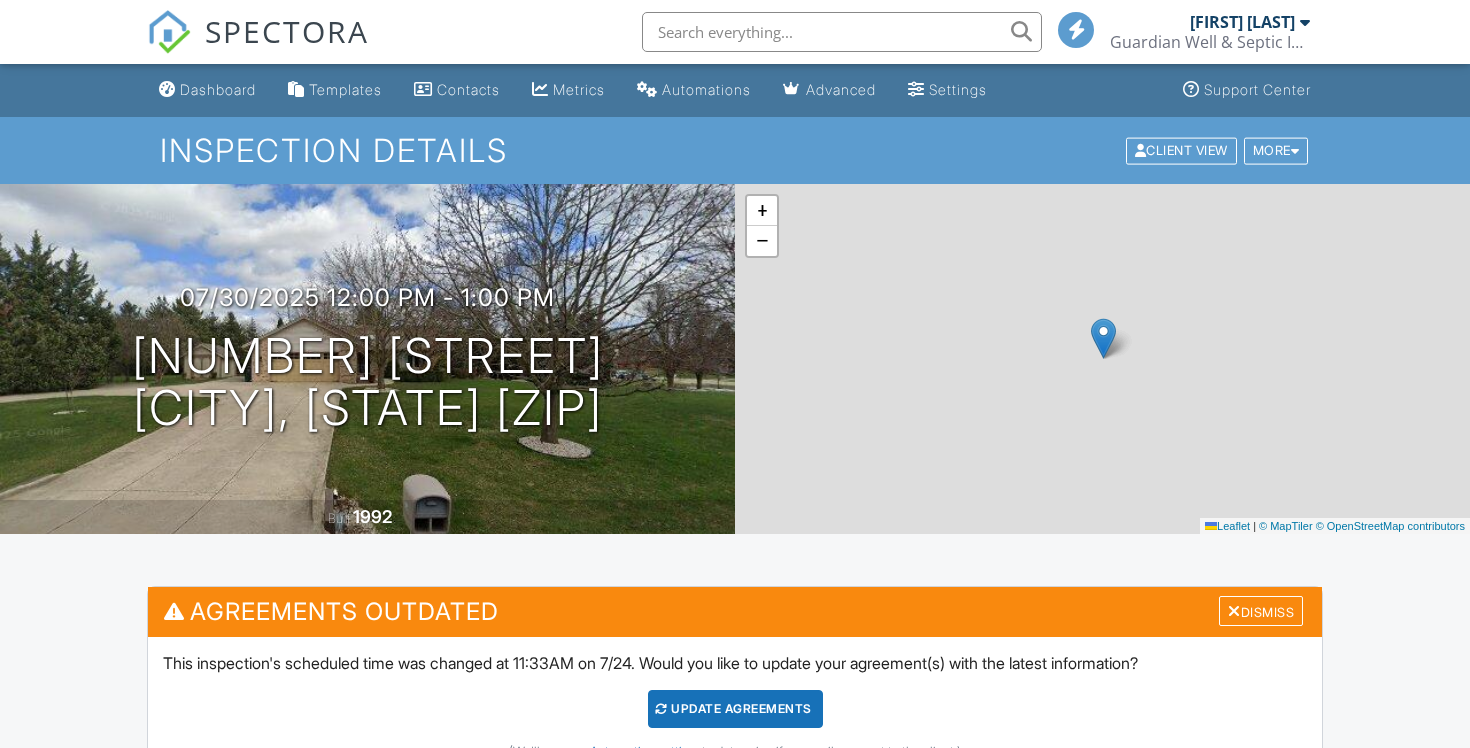 scroll, scrollTop: 0, scrollLeft: 0, axis: both 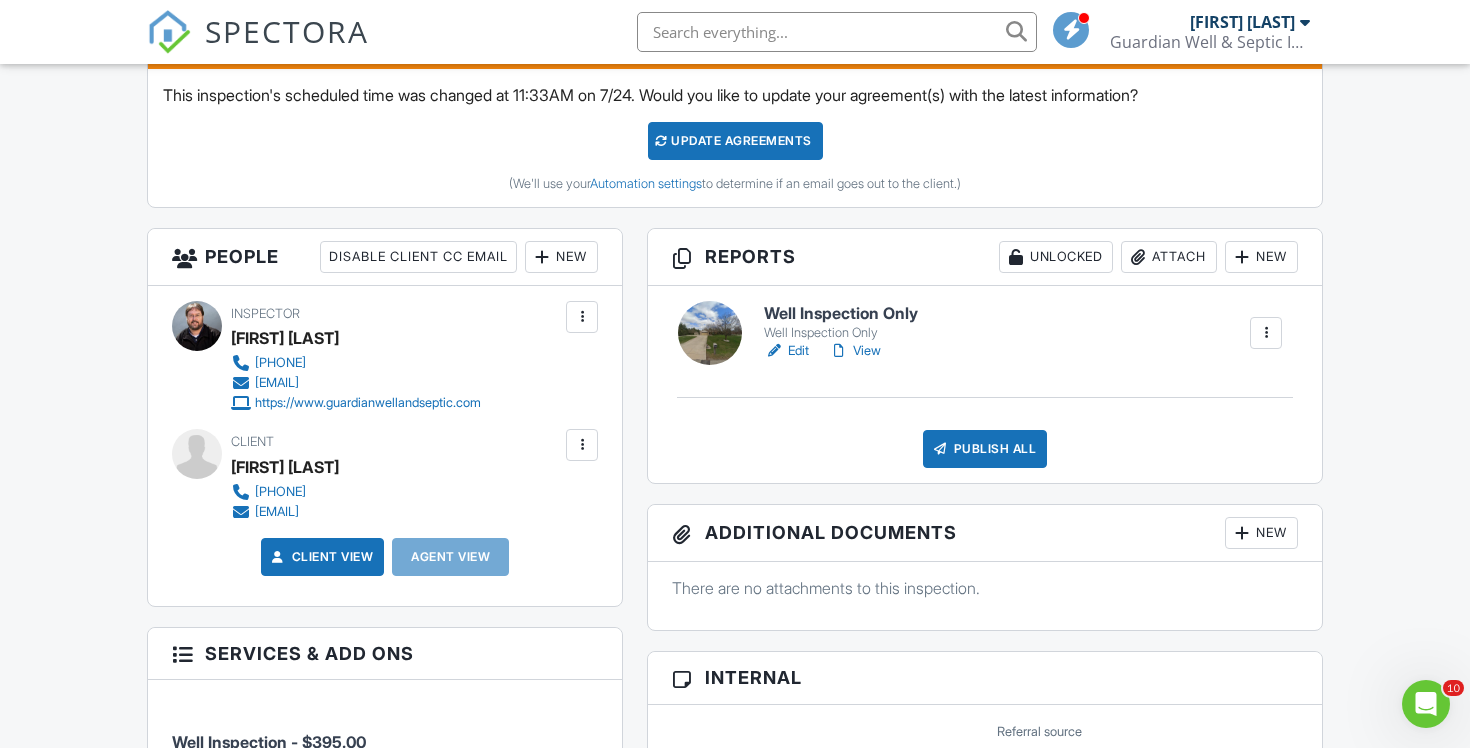 click on "View" at bounding box center (855, 351) 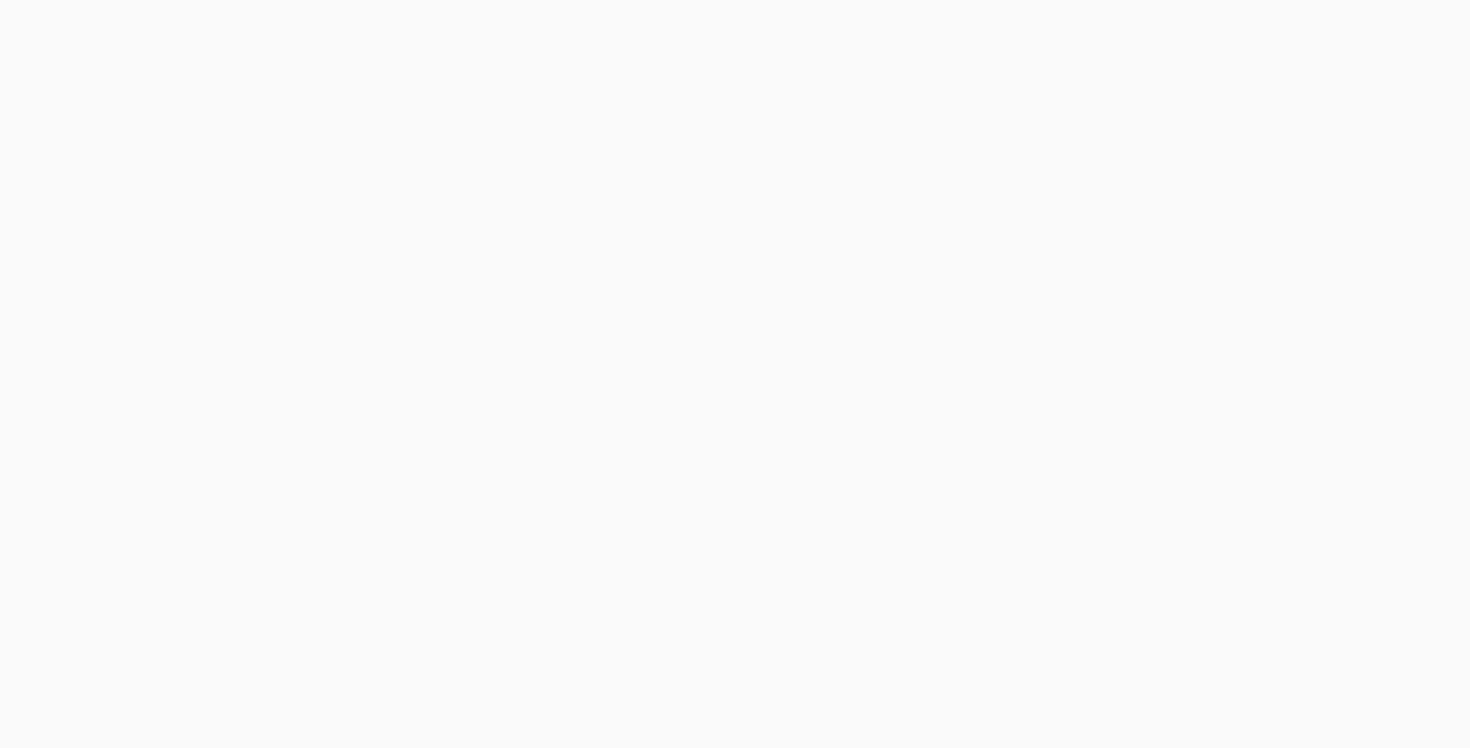 scroll, scrollTop: 0, scrollLeft: 0, axis: both 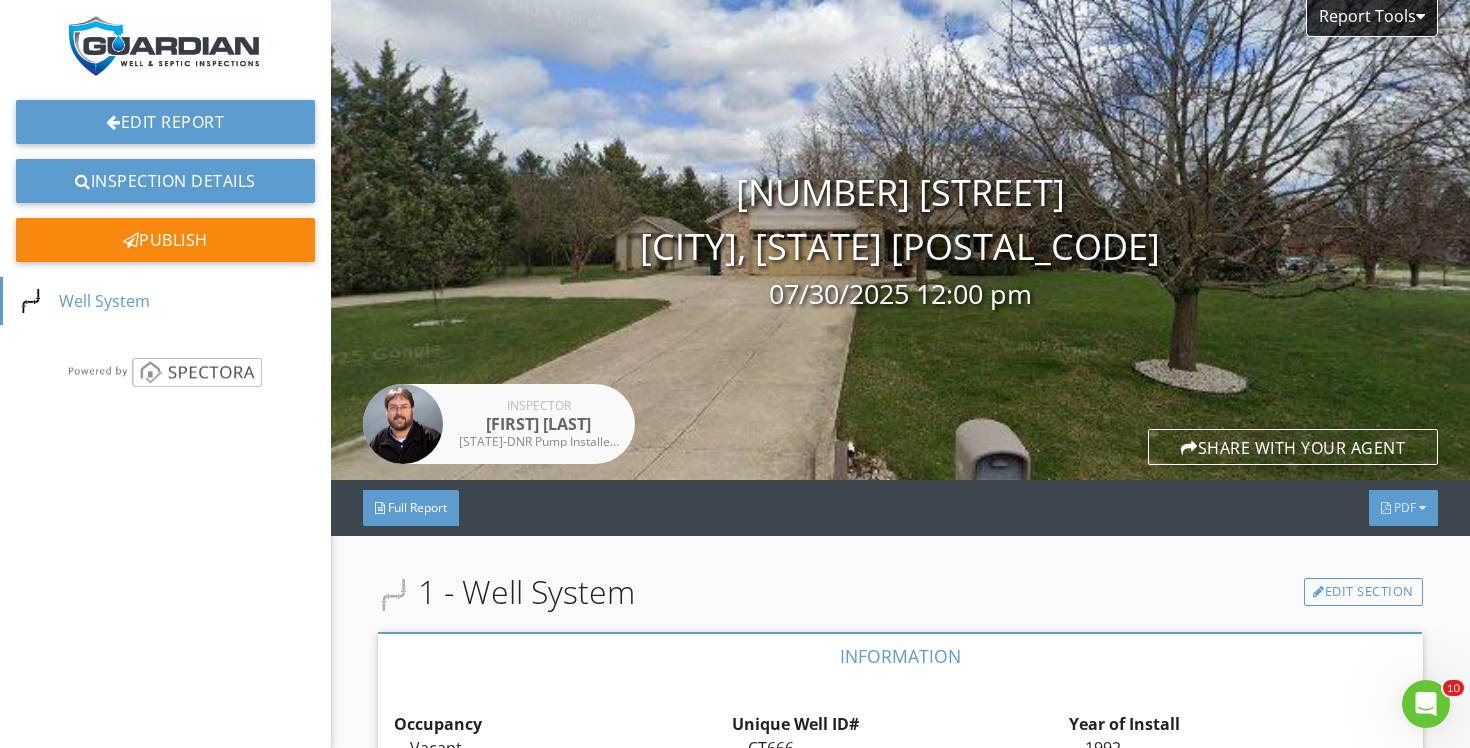 click on "PDF" at bounding box center [1403, 508] 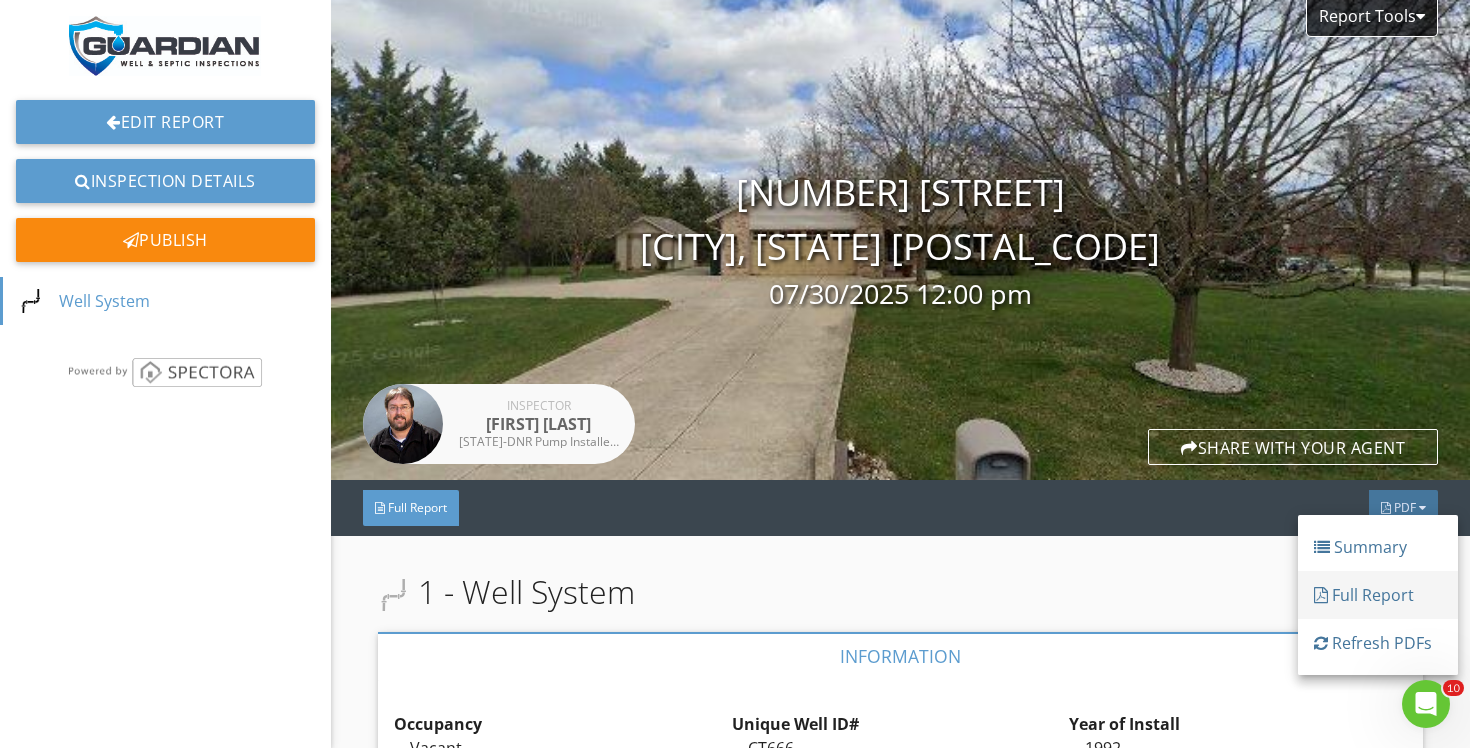 click on "Full Report" at bounding box center [1378, 595] 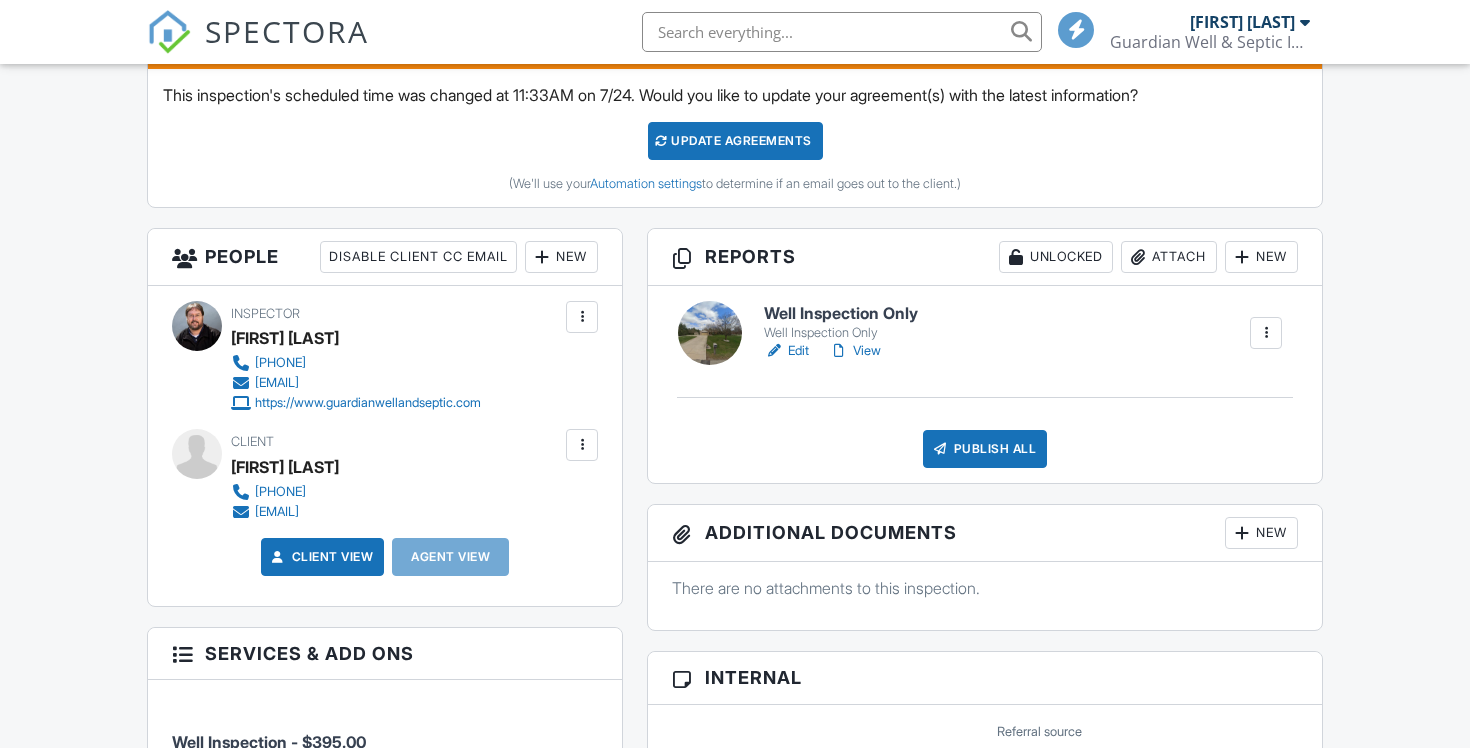 scroll, scrollTop: 568, scrollLeft: 0, axis: vertical 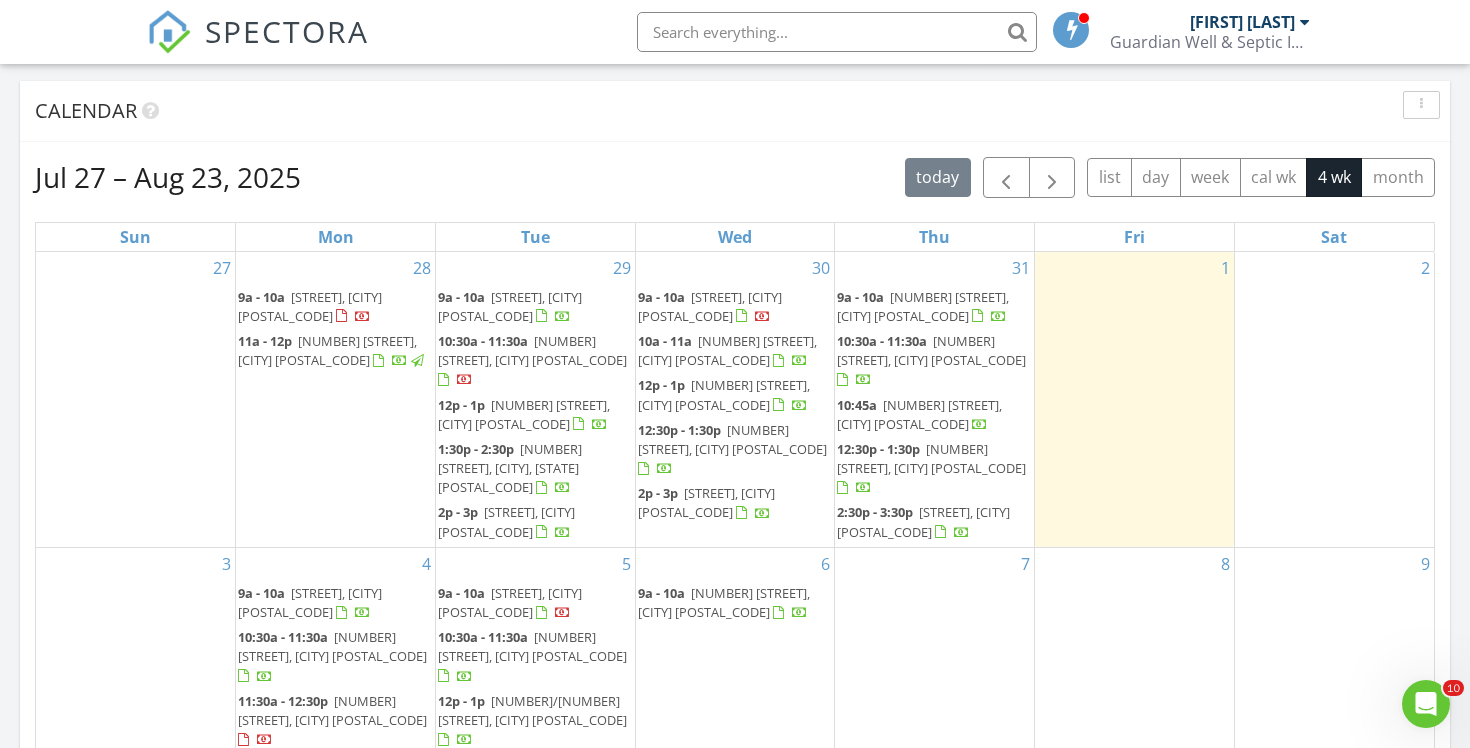 click on "25520 Deer Ridge Trail, Waterford 53185" at bounding box center (732, 439) 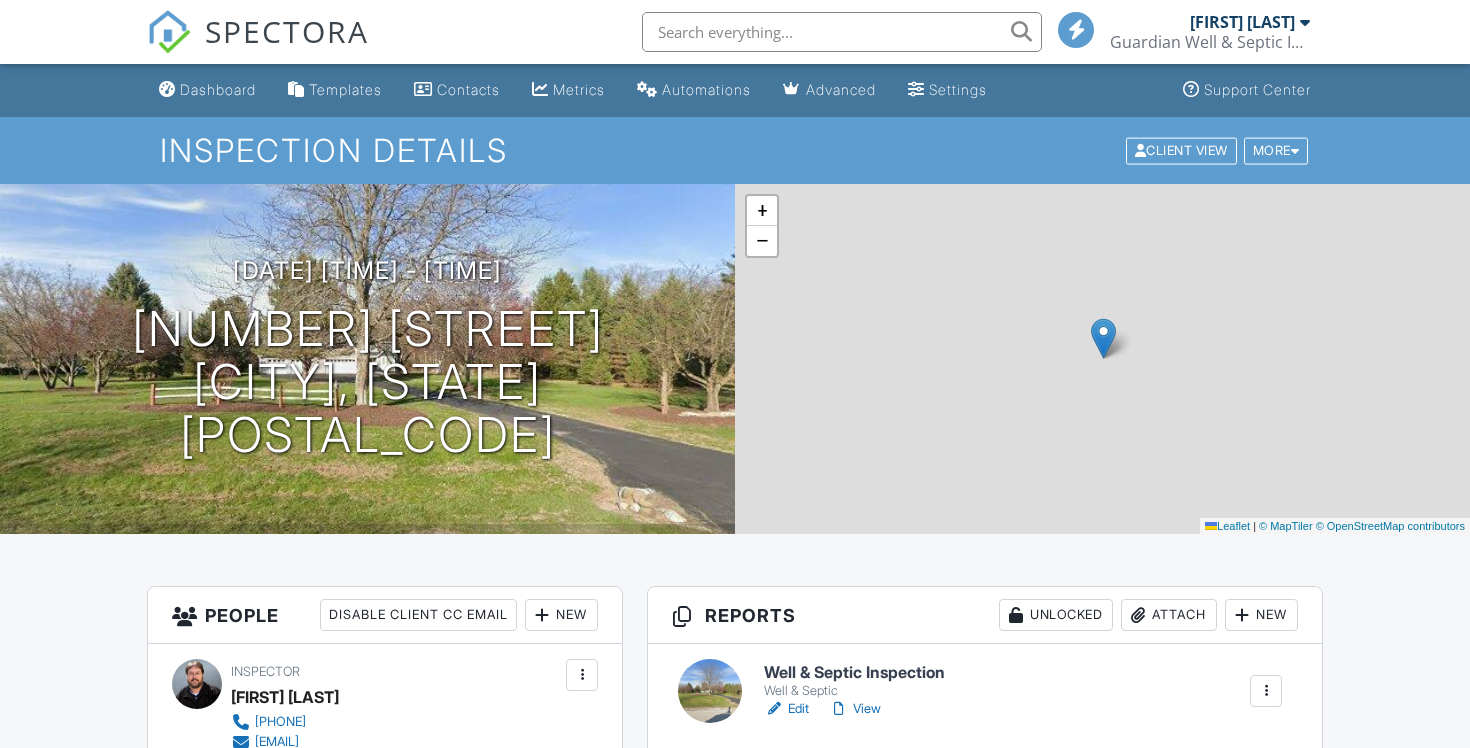 scroll, scrollTop: 0, scrollLeft: 0, axis: both 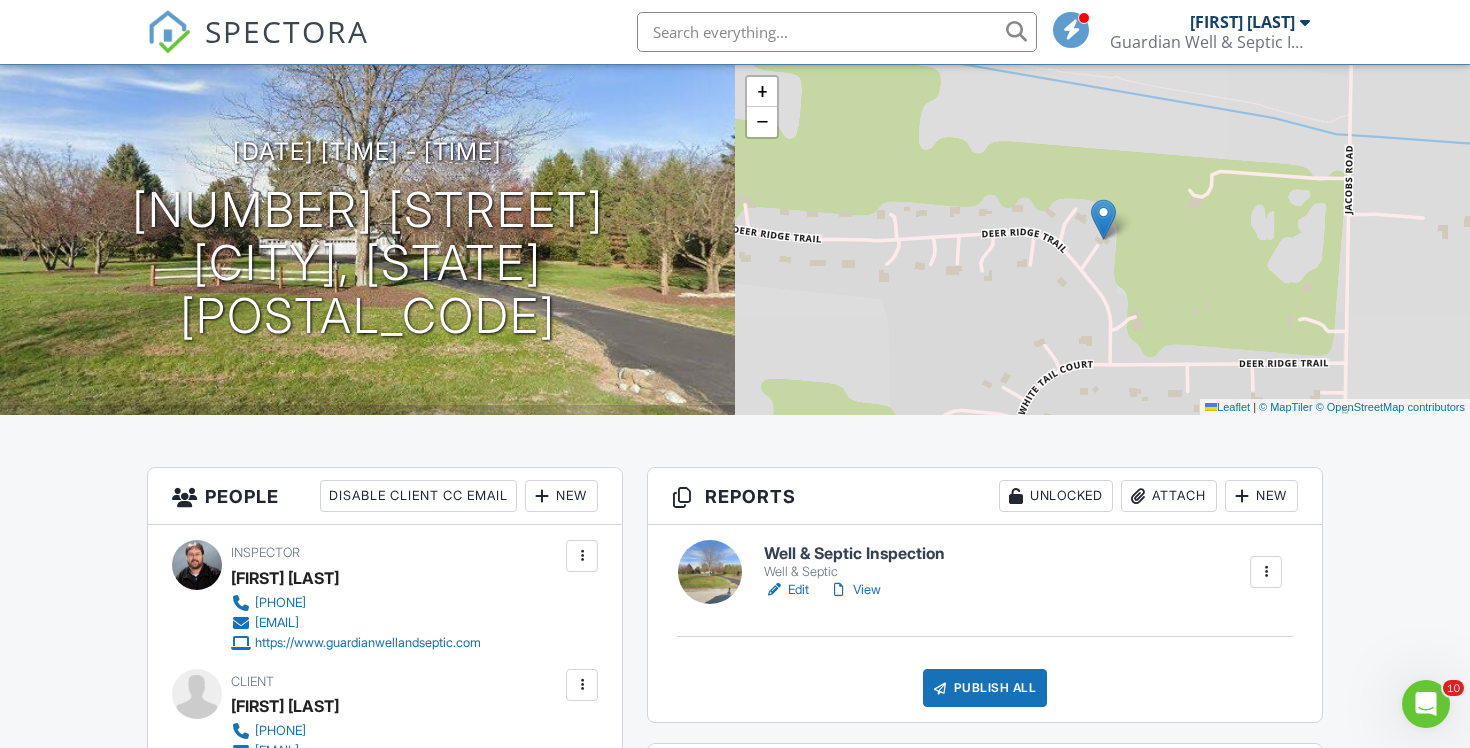 click on "Edit" at bounding box center (786, 590) 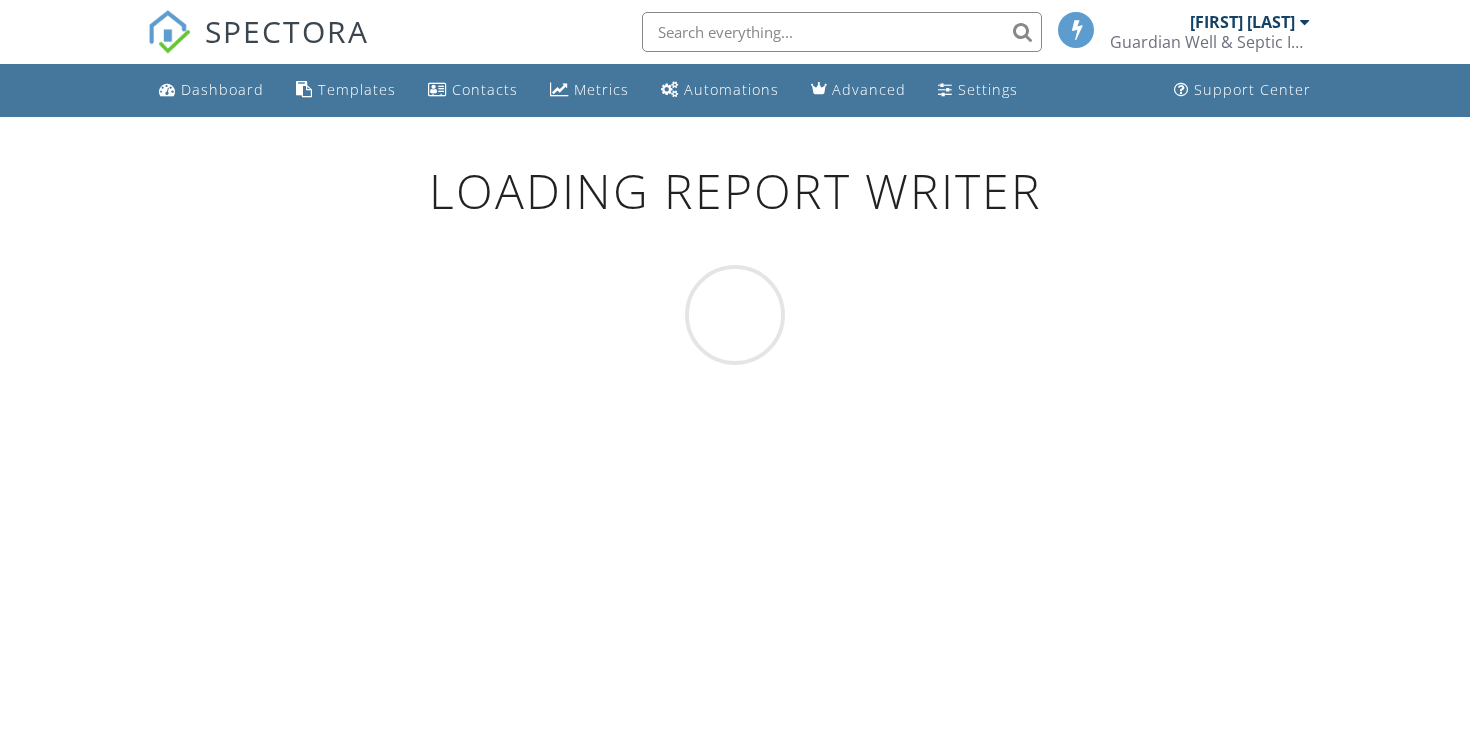 scroll, scrollTop: 0, scrollLeft: 0, axis: both 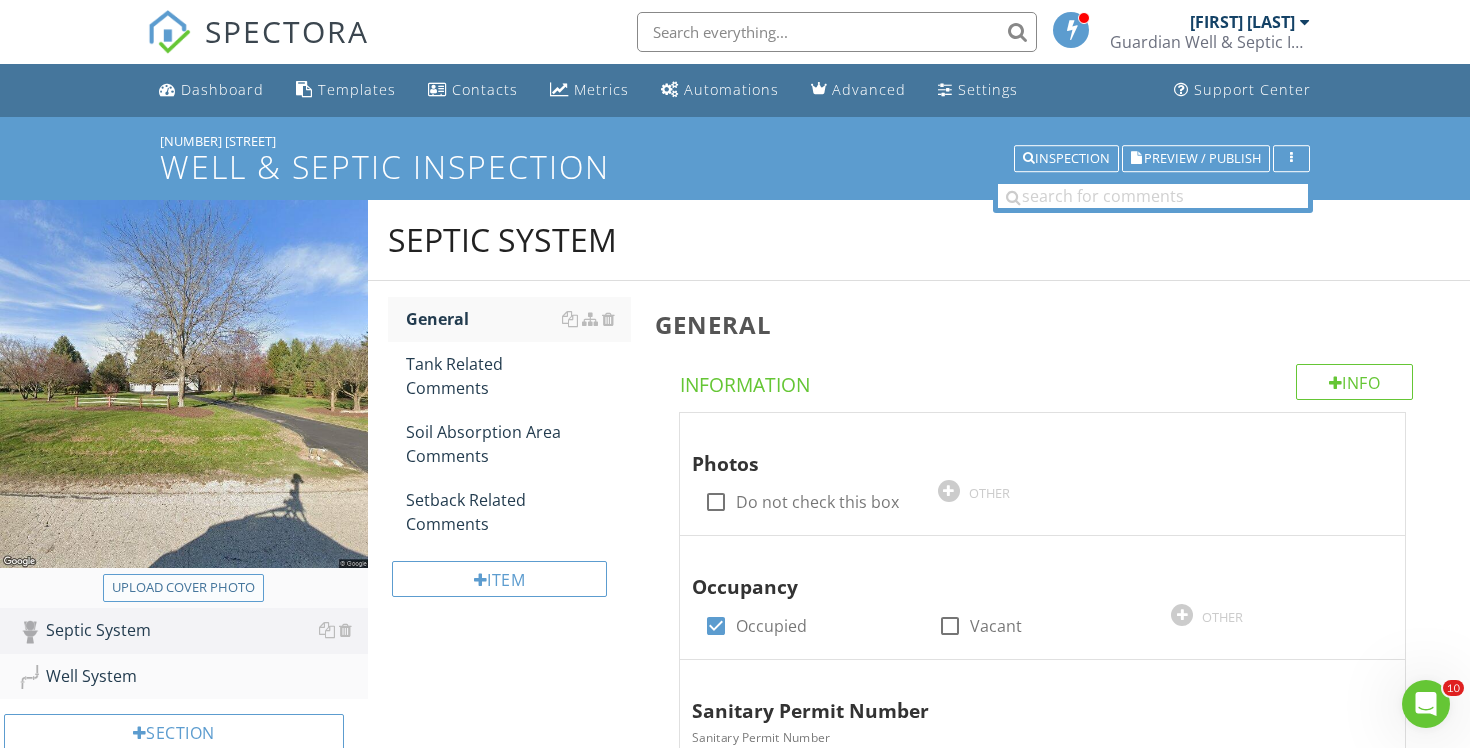 click on "Upload cover photo" at bounding box center (183, 588) 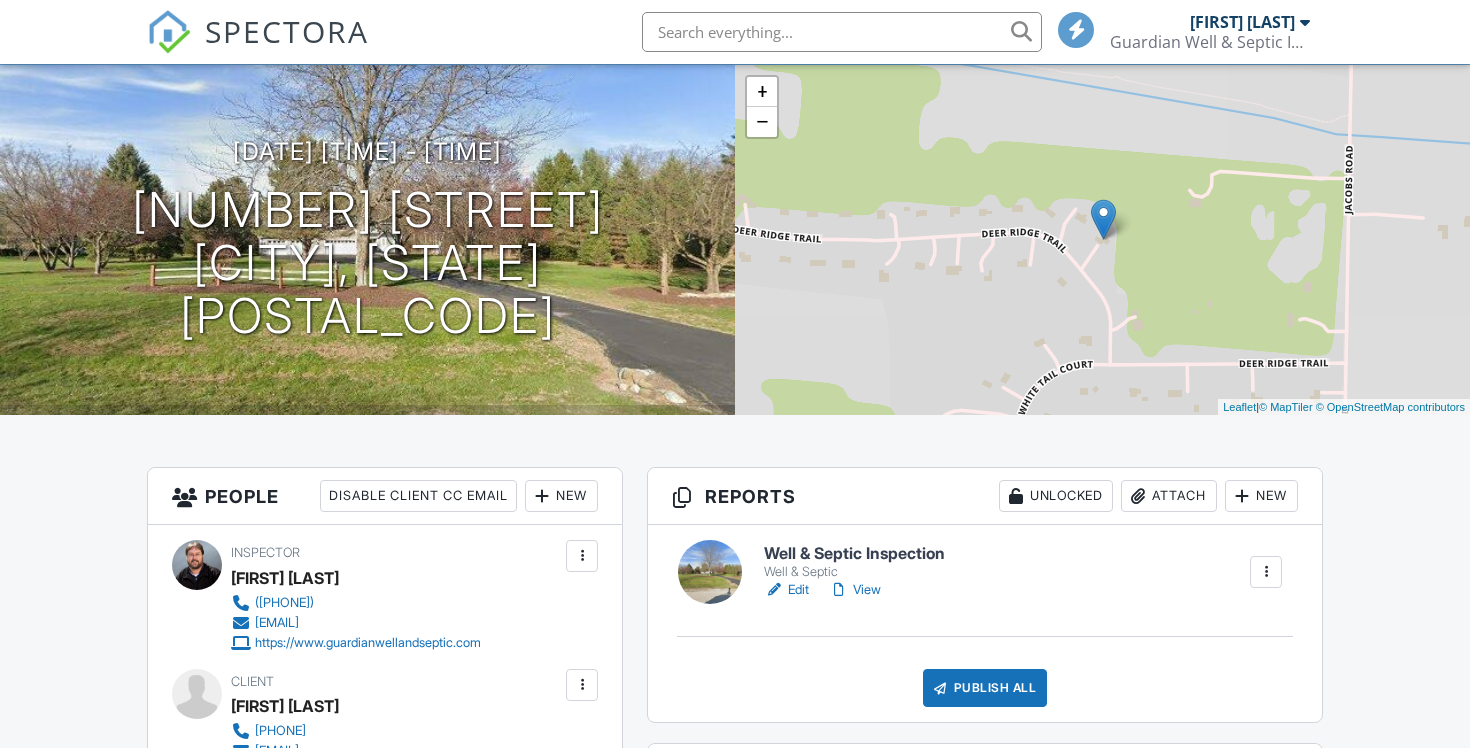 scroll, scrollTop: 119, scrollLeft: 0, axis: vertical 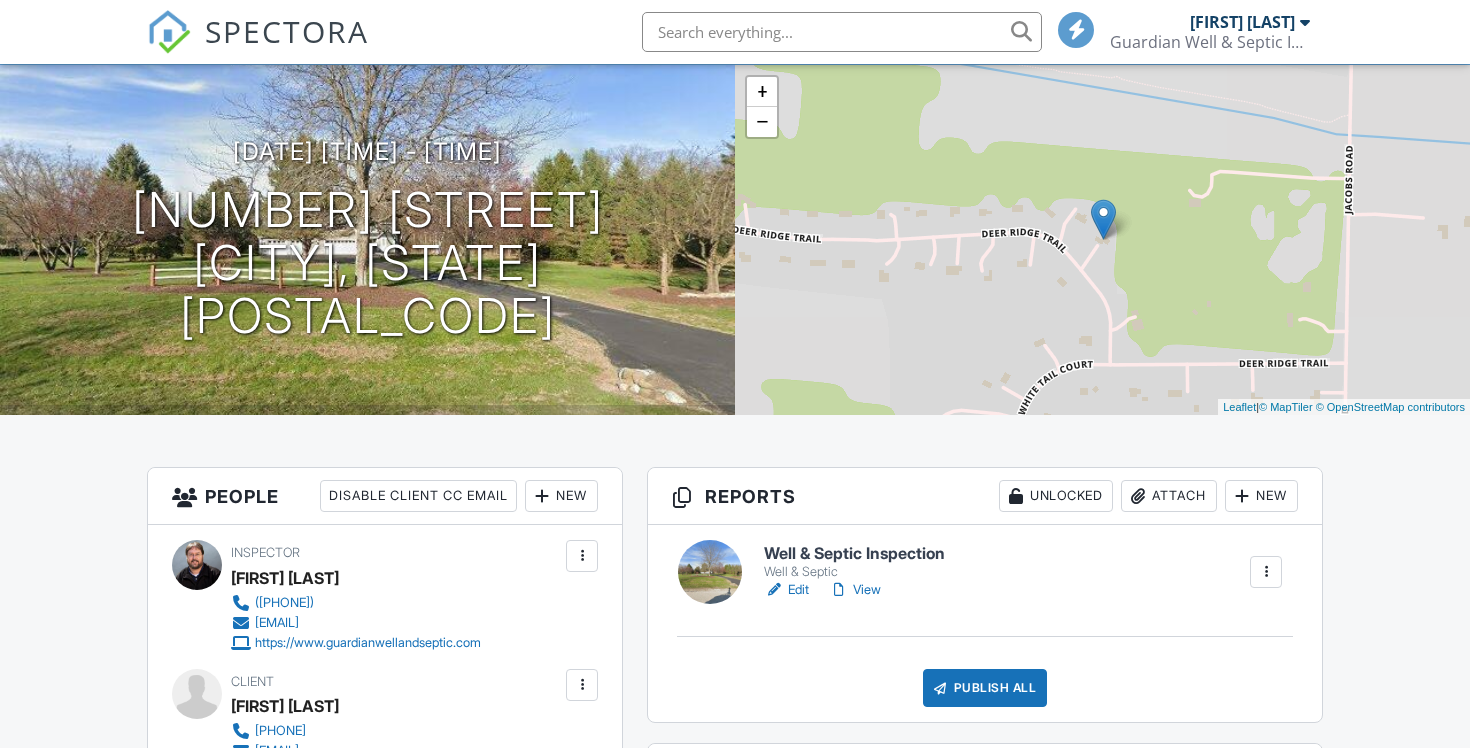 click on "View" at bounding box center (855, 590) 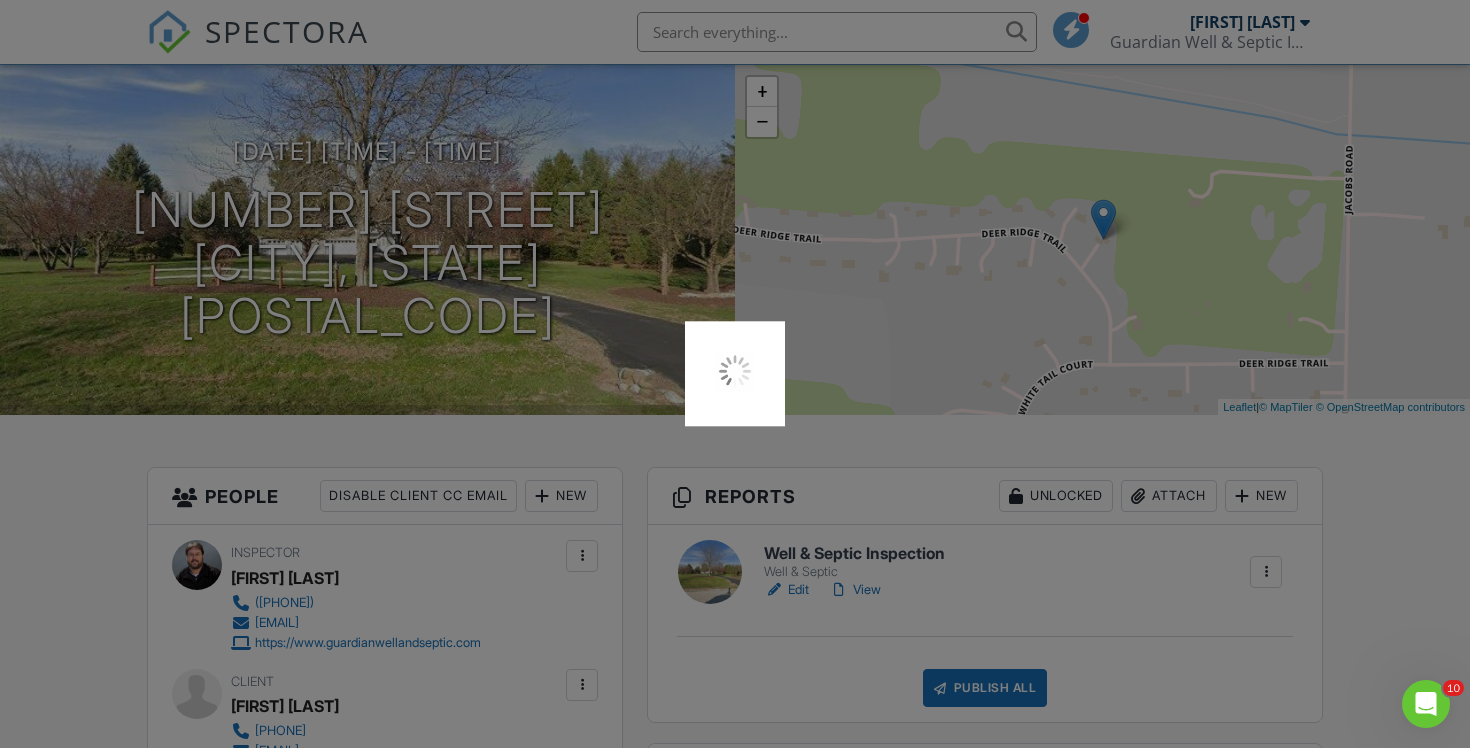 scroll, scrollTop: 0, scrollLeft: 0, axis: both 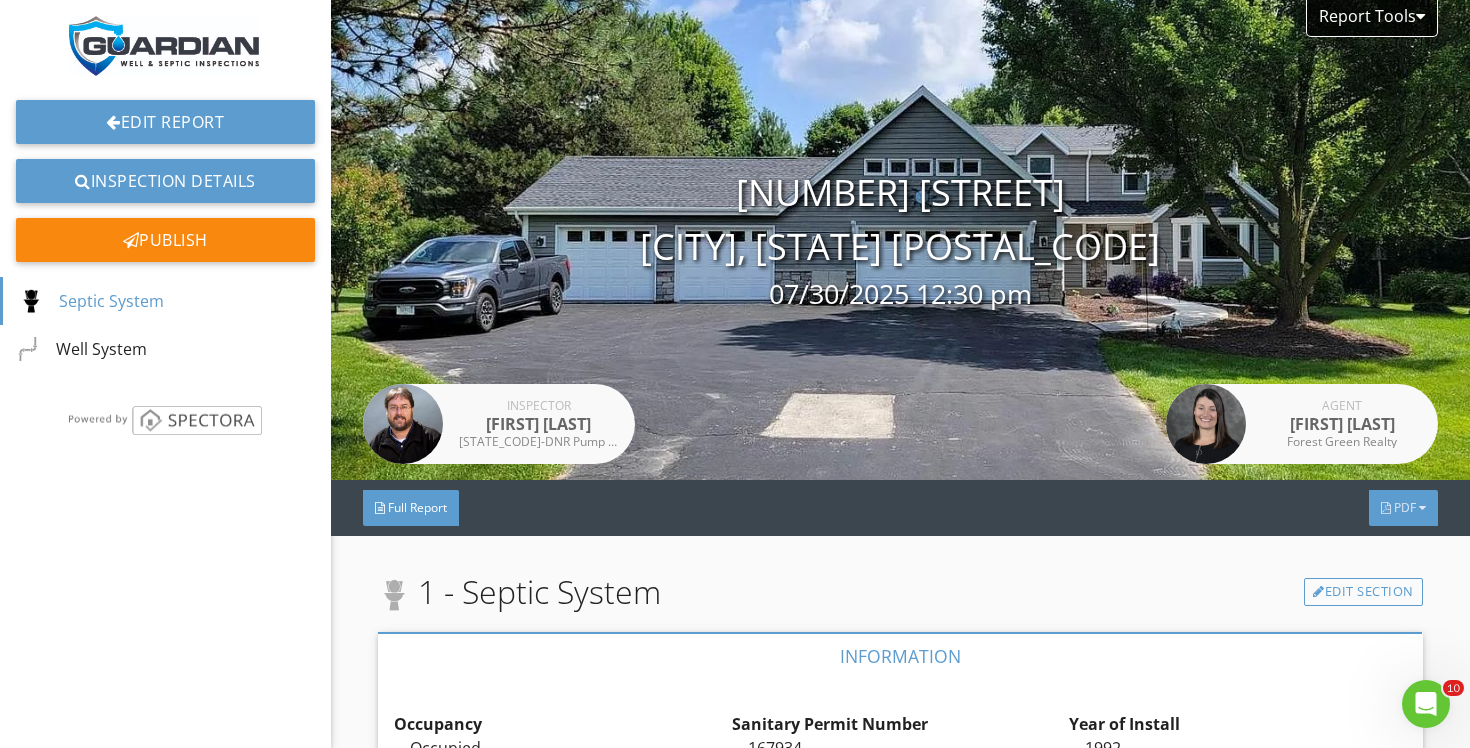 click on "PDF" at bounding box center [1403, 508] 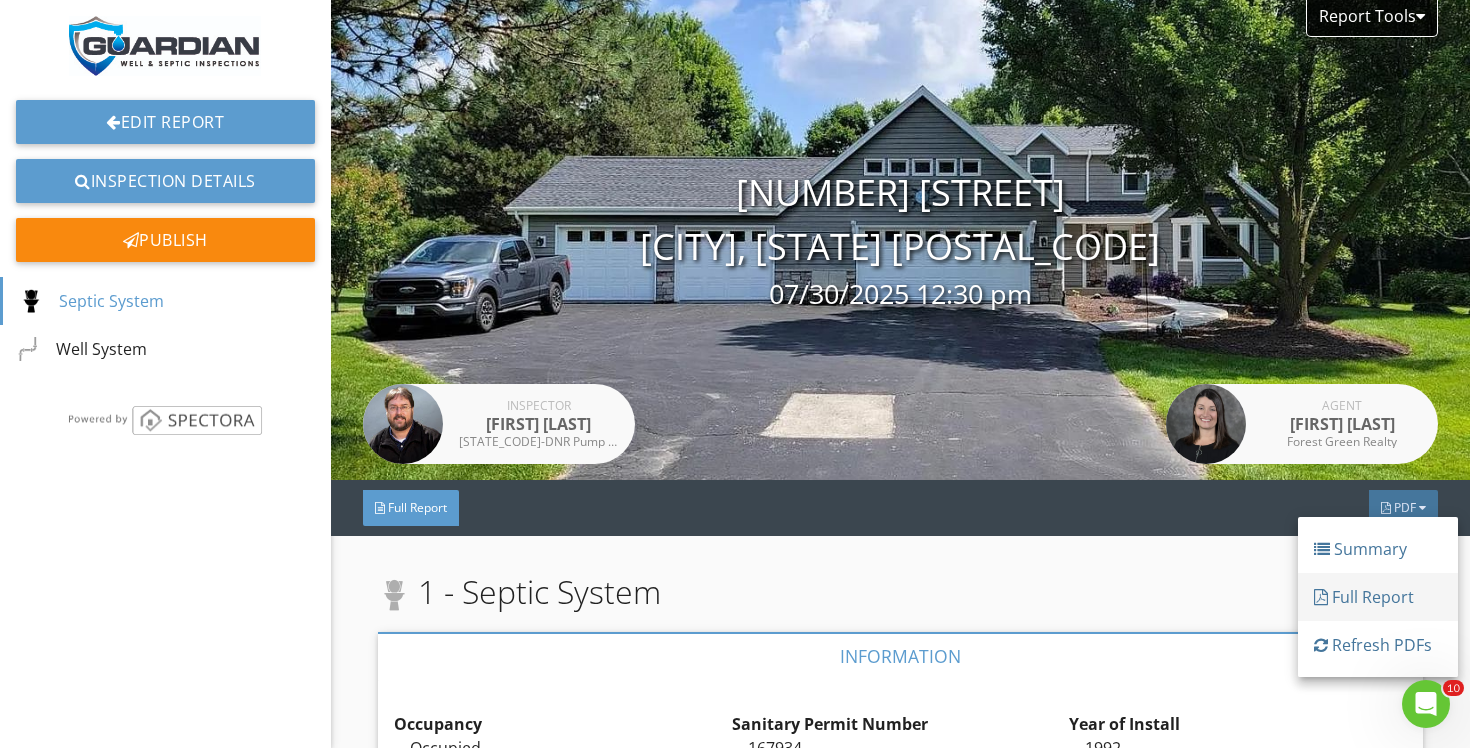 click on "Full Report" at bounding box center [1378, 597] 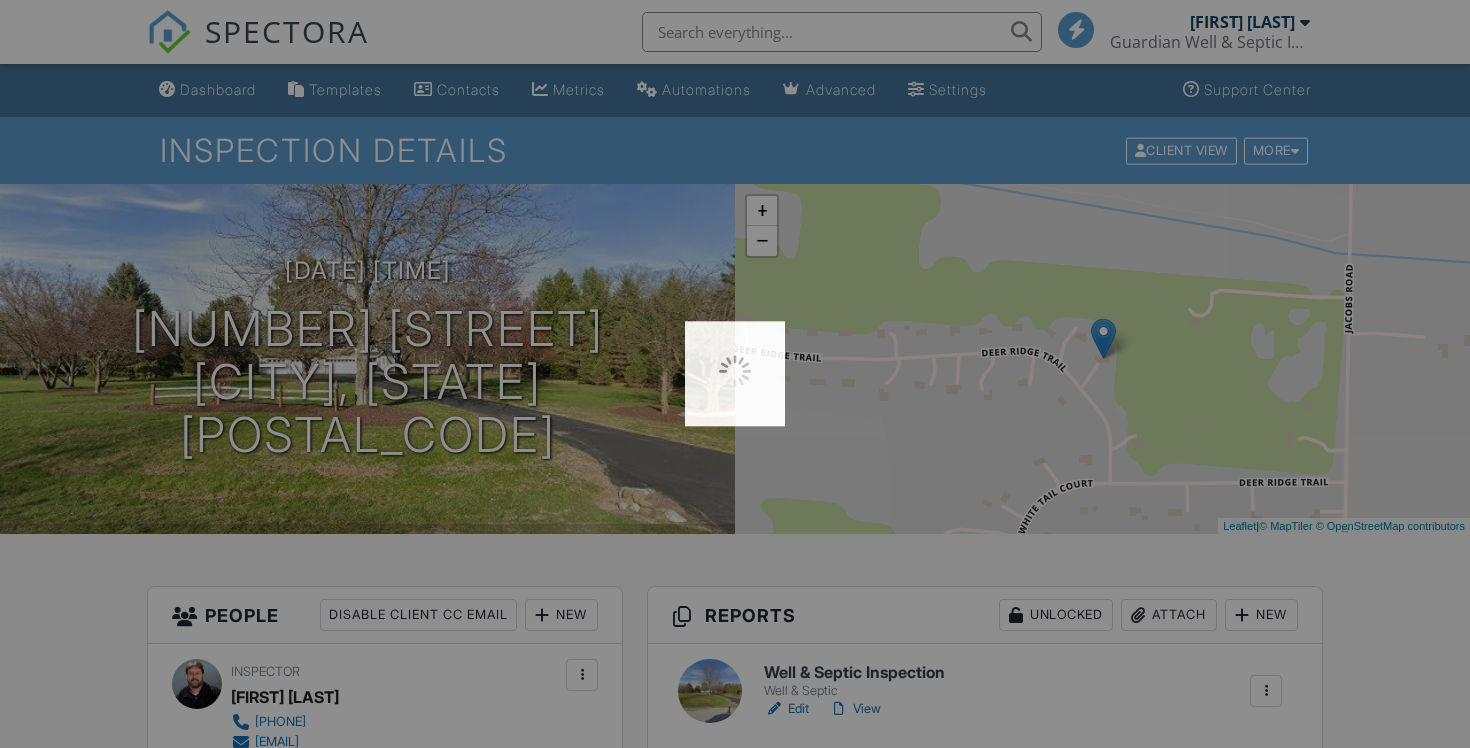 scroll, scrollTop: 119, scrollLeft: 0, axis: vertical 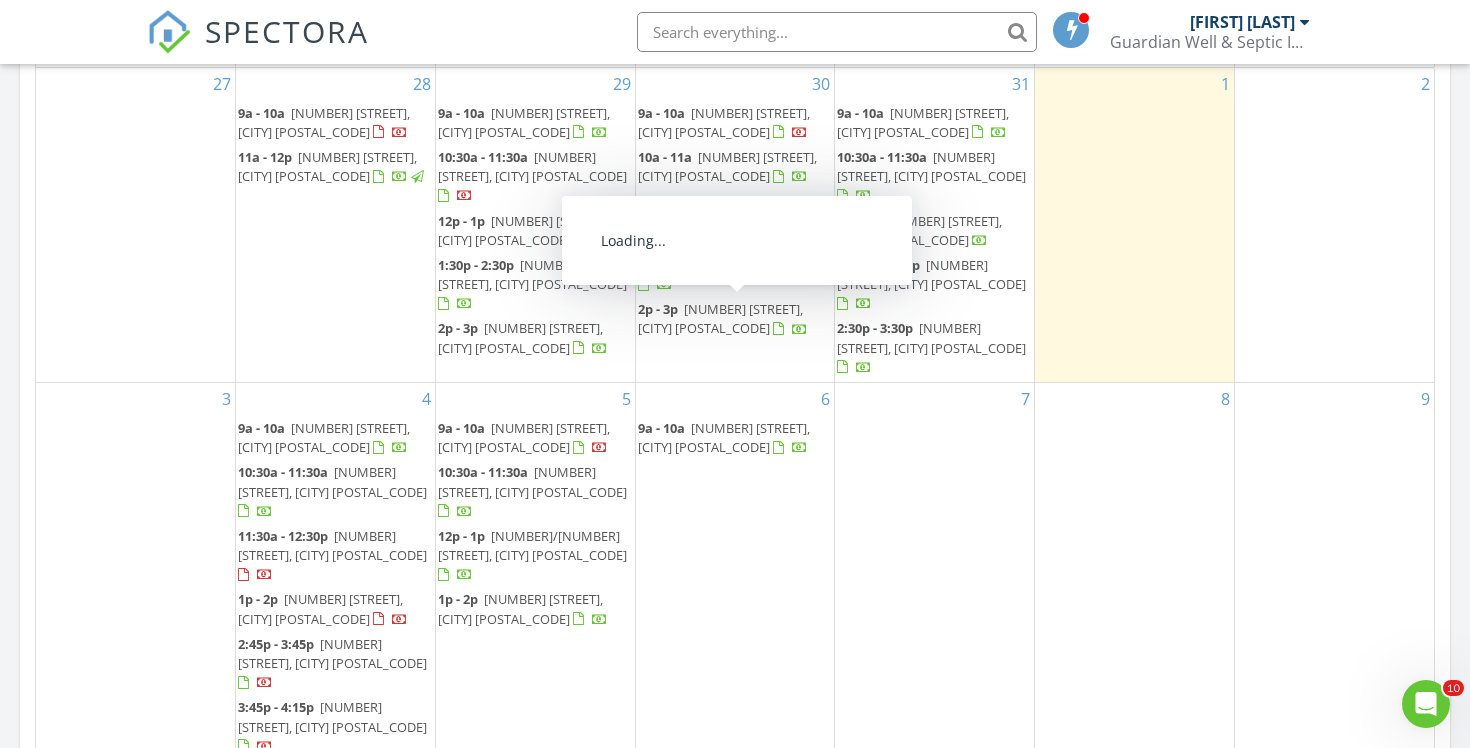 click on "W3148 Springfield Rd, Lake Geneva 53147" at bounding box center (720, 318) 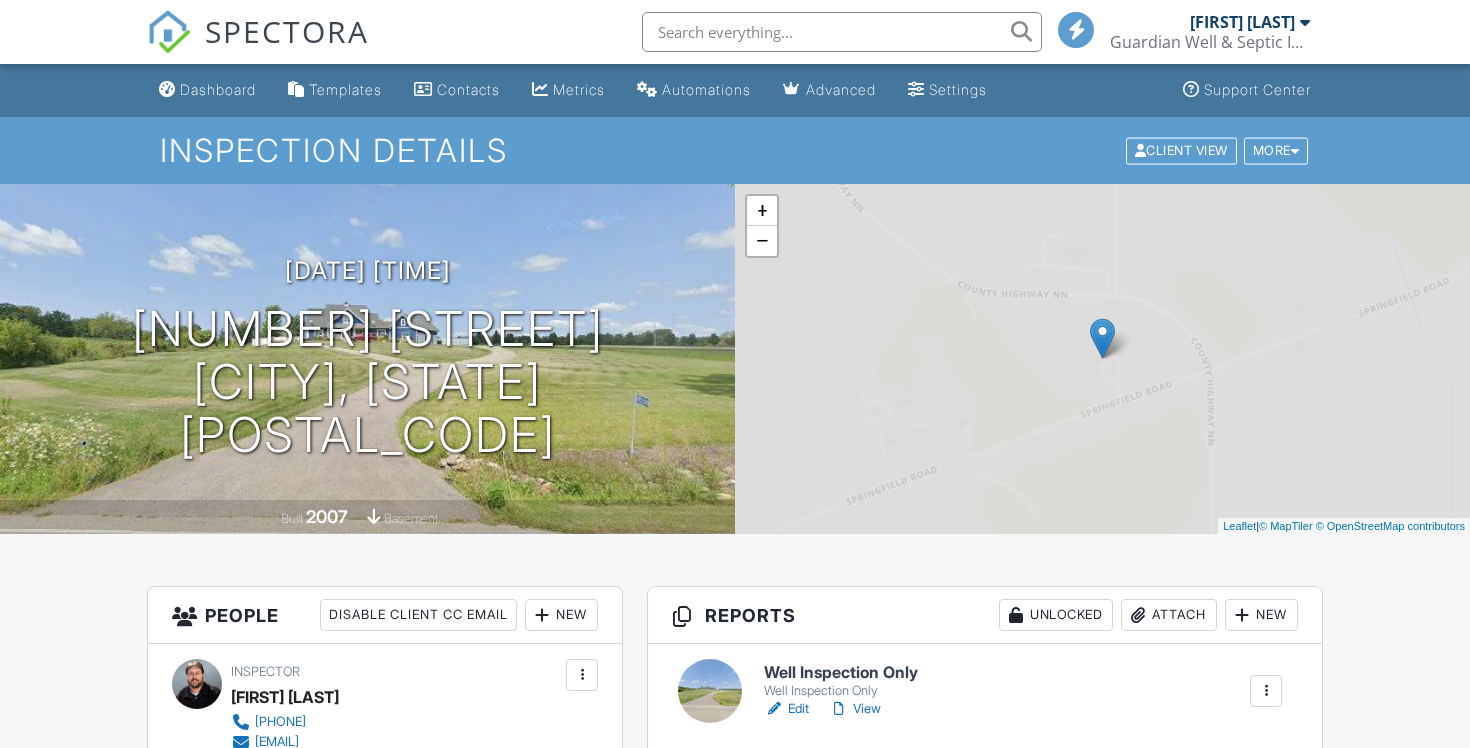 scroll, scrollTop: 0, scrollLeft: 0, axis: both 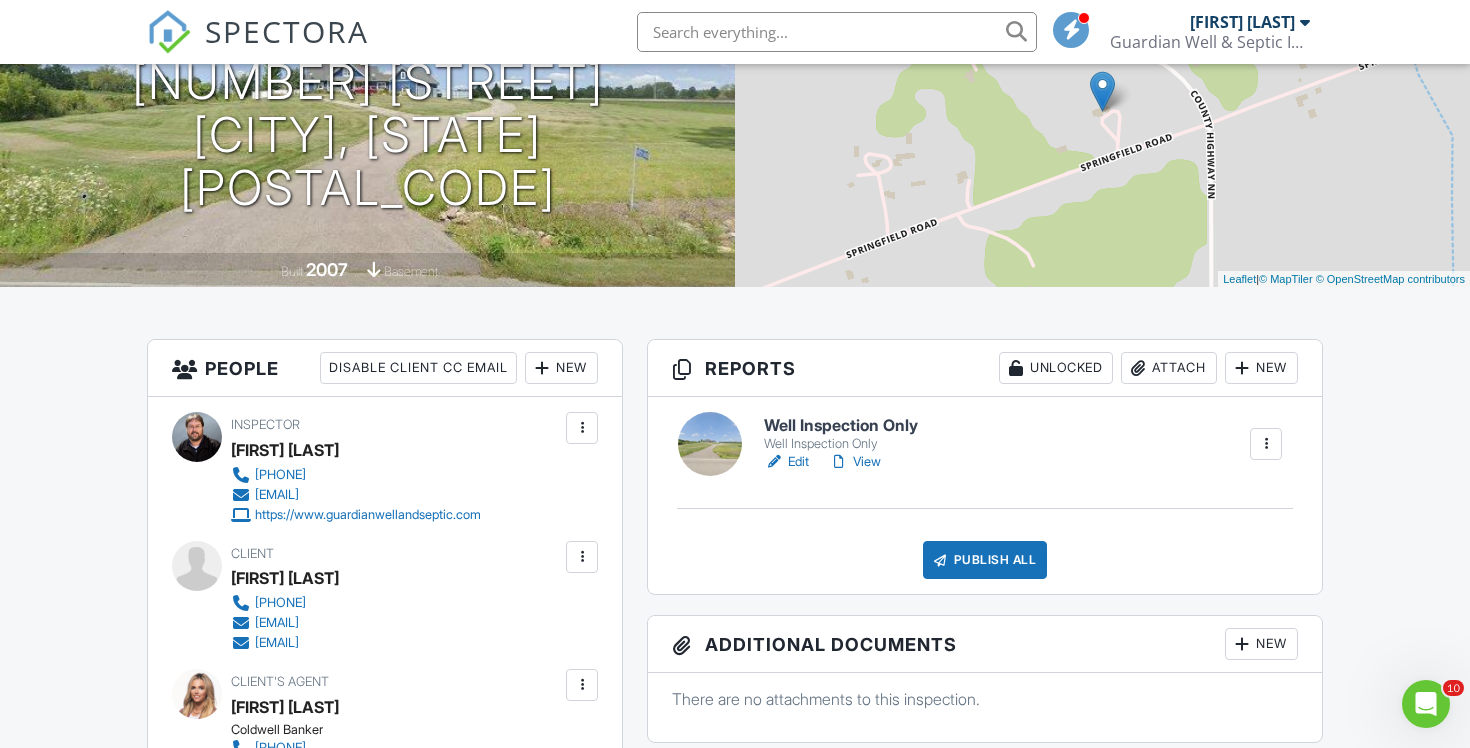 click on "Edit" at bounding box center [786, 462] 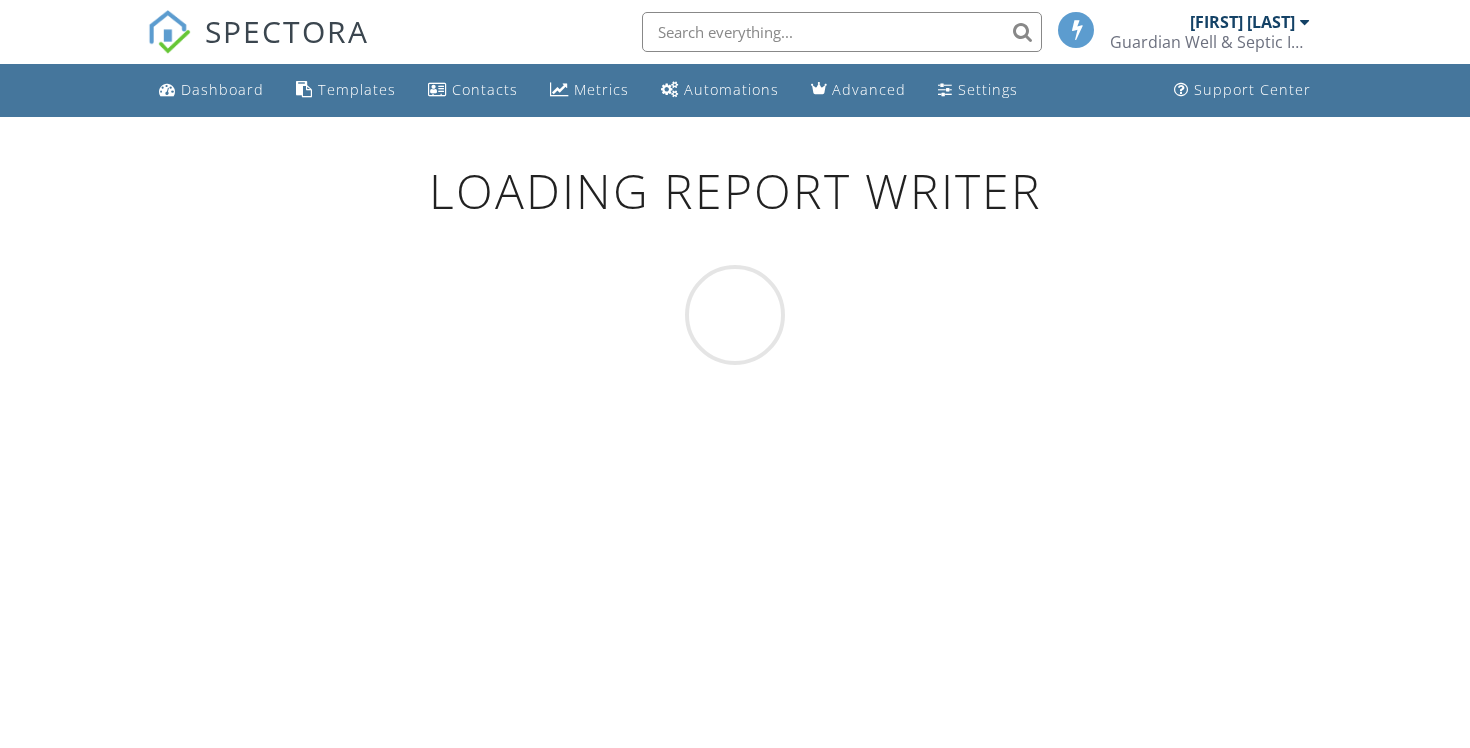 scroll, scrollTop: 0, scrollLeft: 0, axis: both 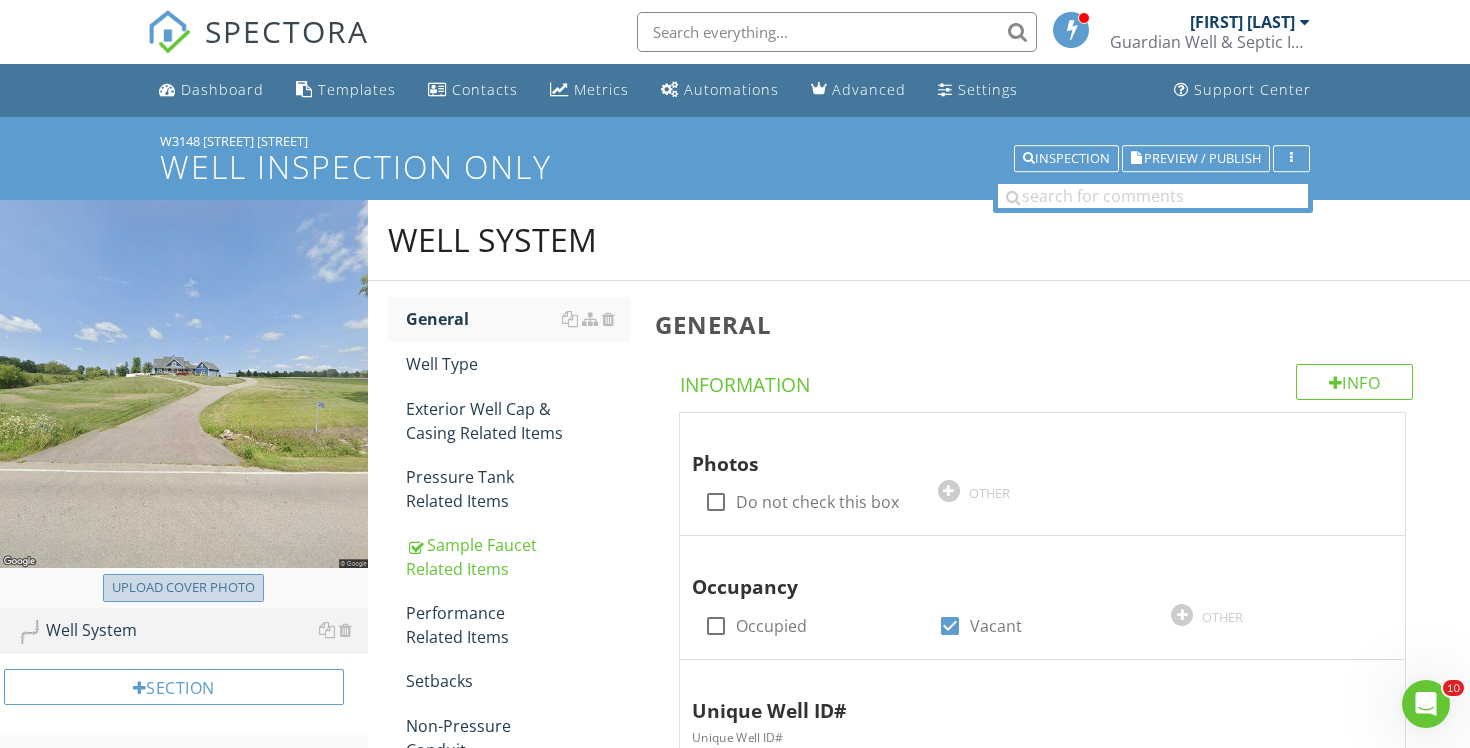 click on "Upload cover photo" at bounding box center [183, 588] 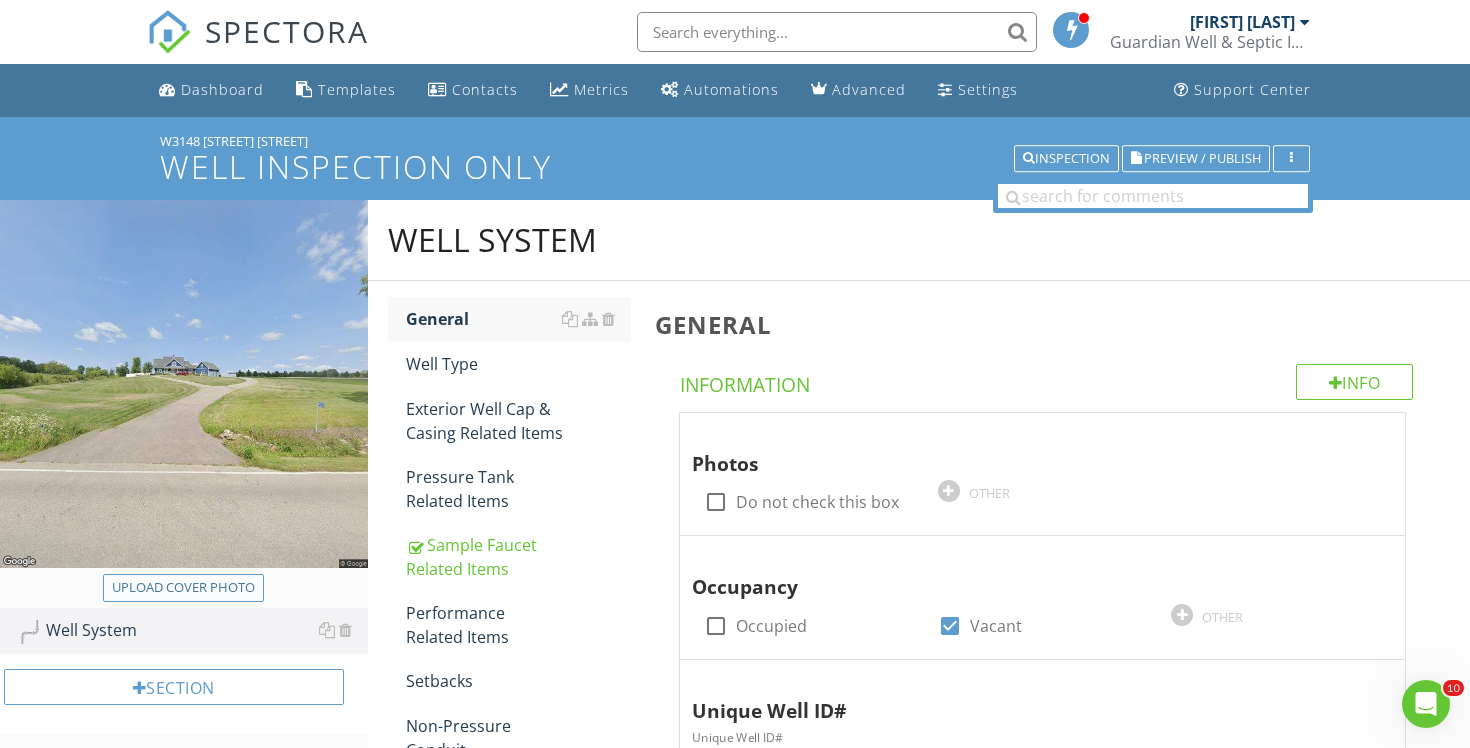 type on "C:\fakepath\[FIRST] [LAST].webp" 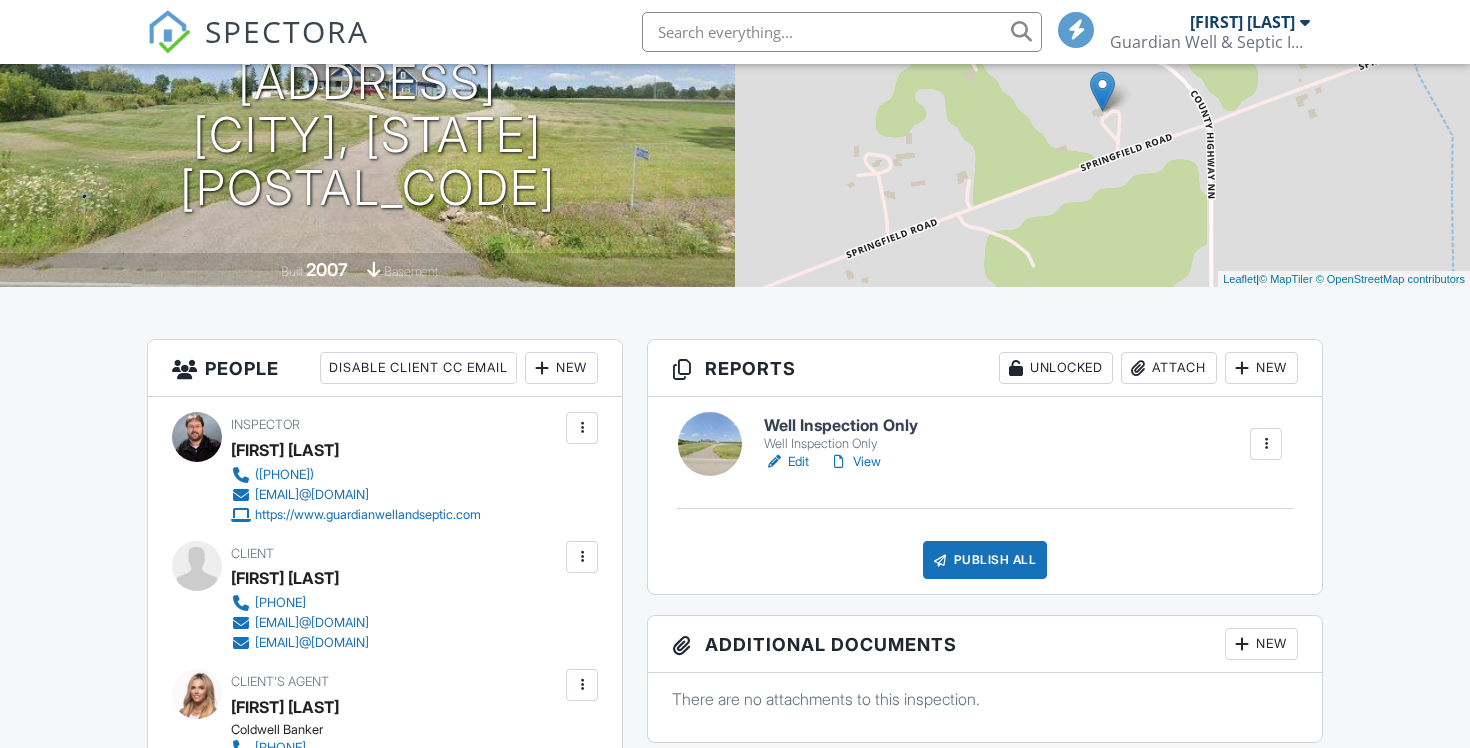 scroll, scrollTop: 247, scrollLeft: 0, axis: vertical 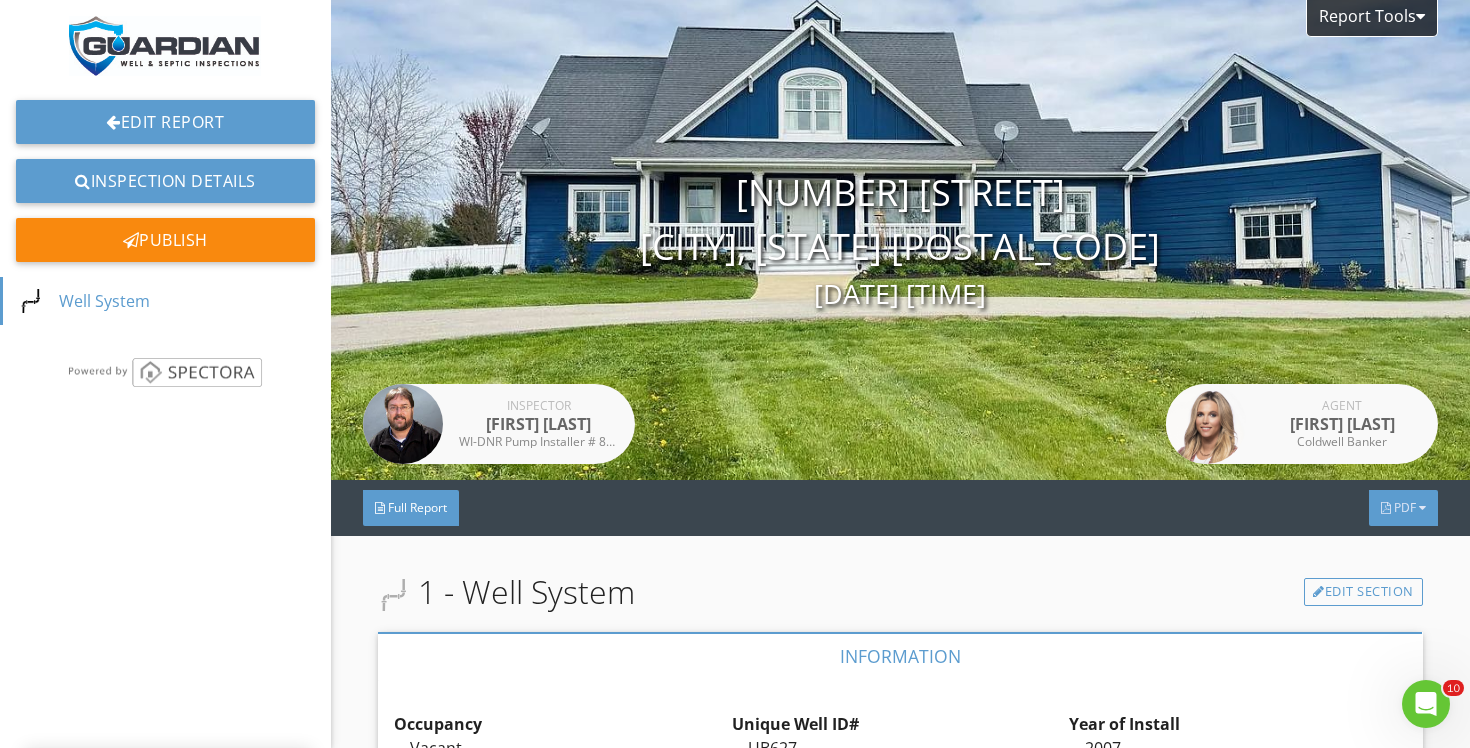 click on "PDF" at bounding box center (1405, 507) 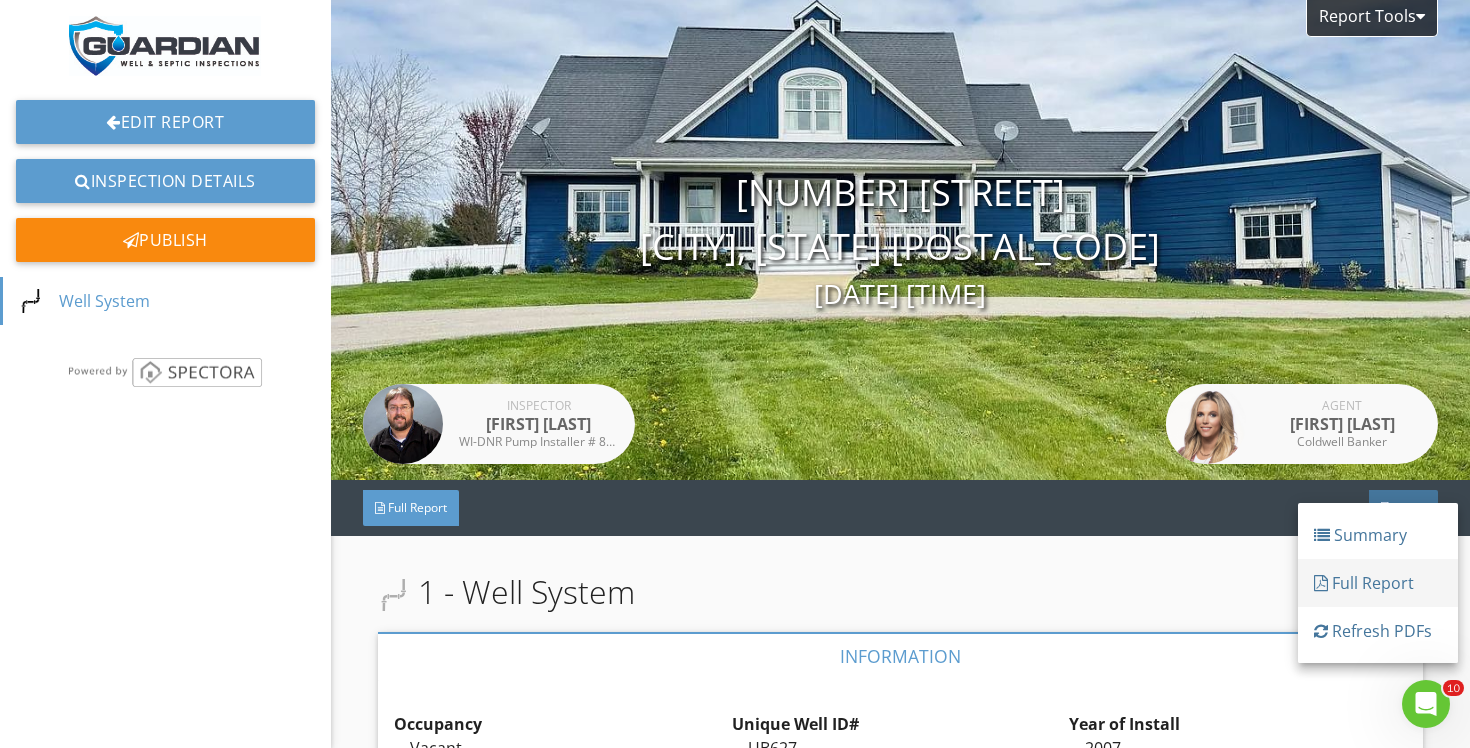 click on "Full Report" at bounding box center [1378, 583] 